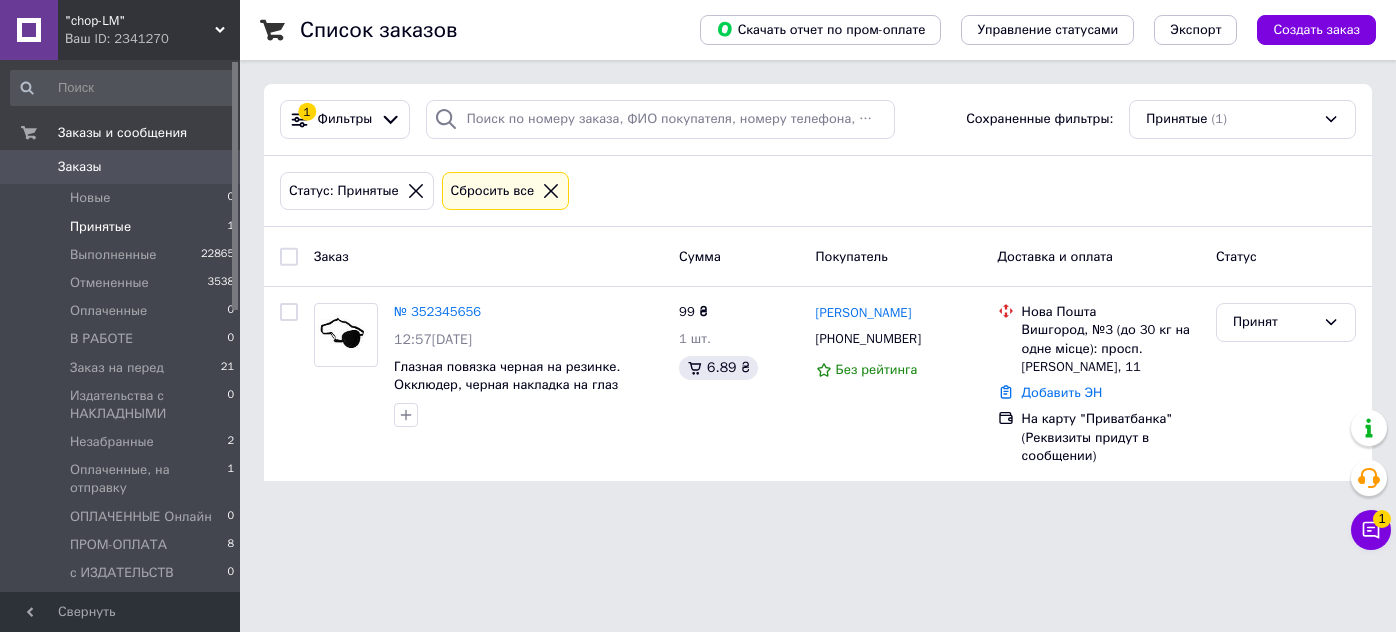 scroll, scrollTop: 0, scrollLeft: 0, axis: both 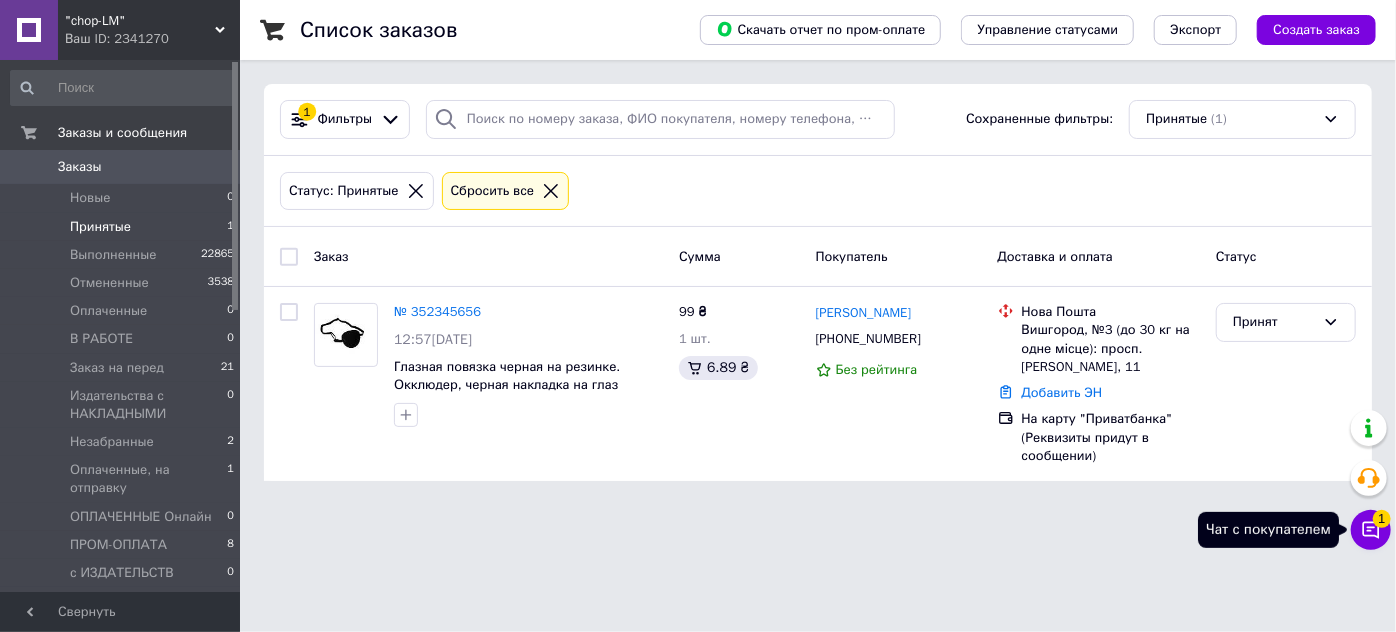 click 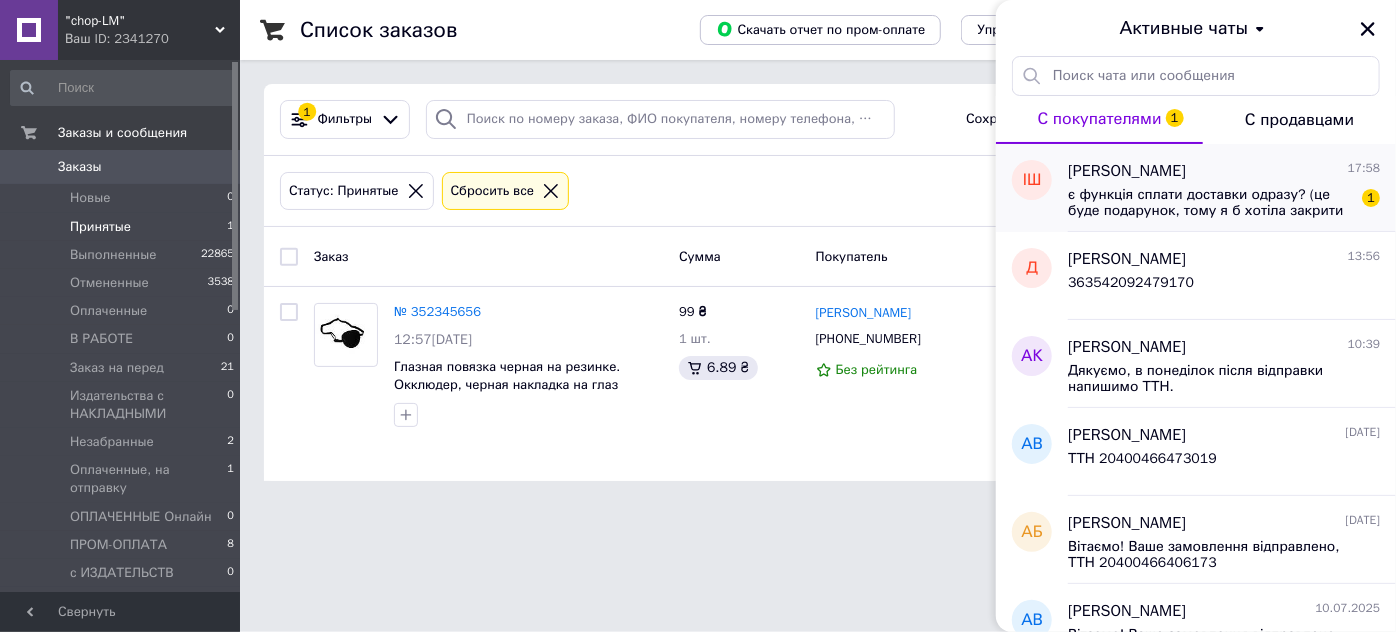 click on "є функція сплати доставки одразу? (це буде подарунок, тому я б хотіла закрити зі свого боку - якщо це можливо)👐" at bounding box center (1210, 203) 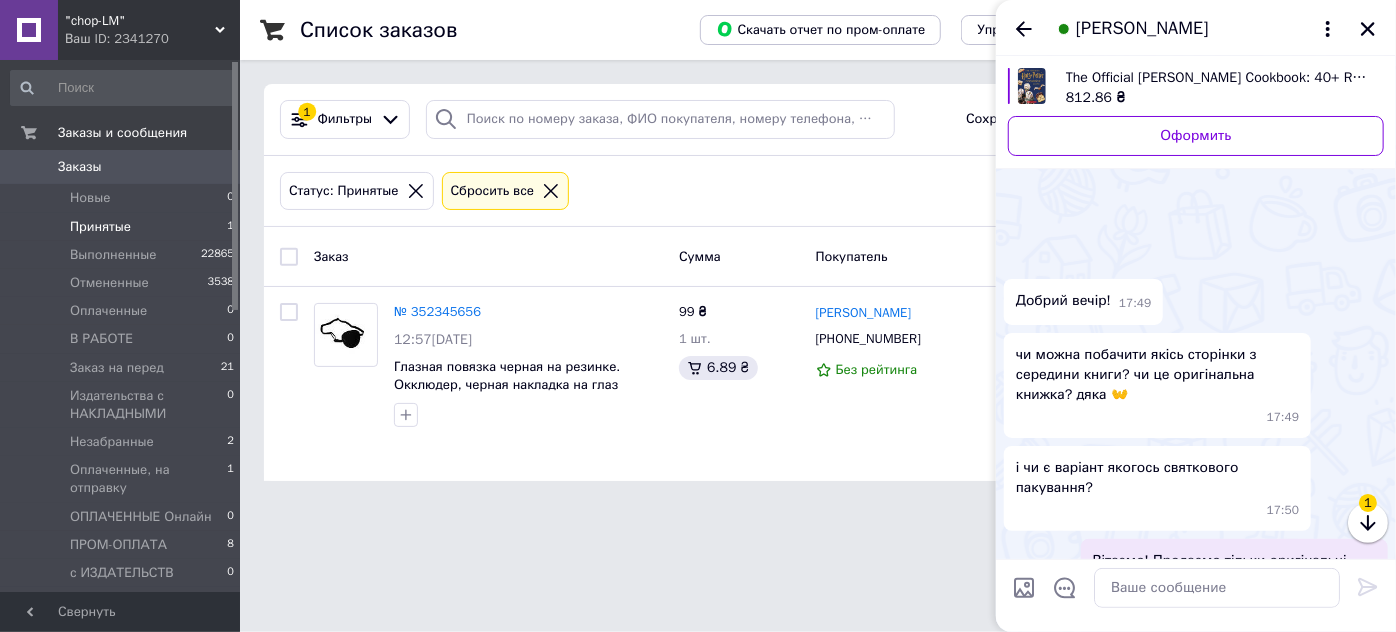 scroll, scrollTop: 335, scrollLeft: 0, axis: vertical 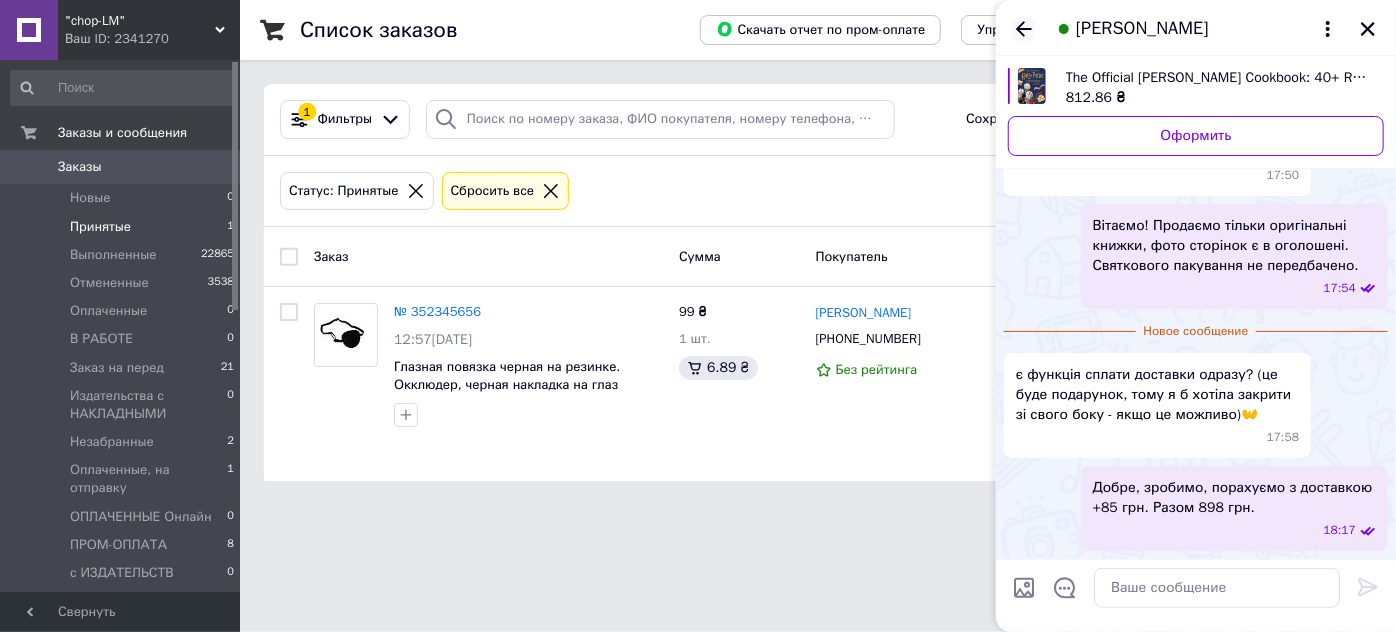 click 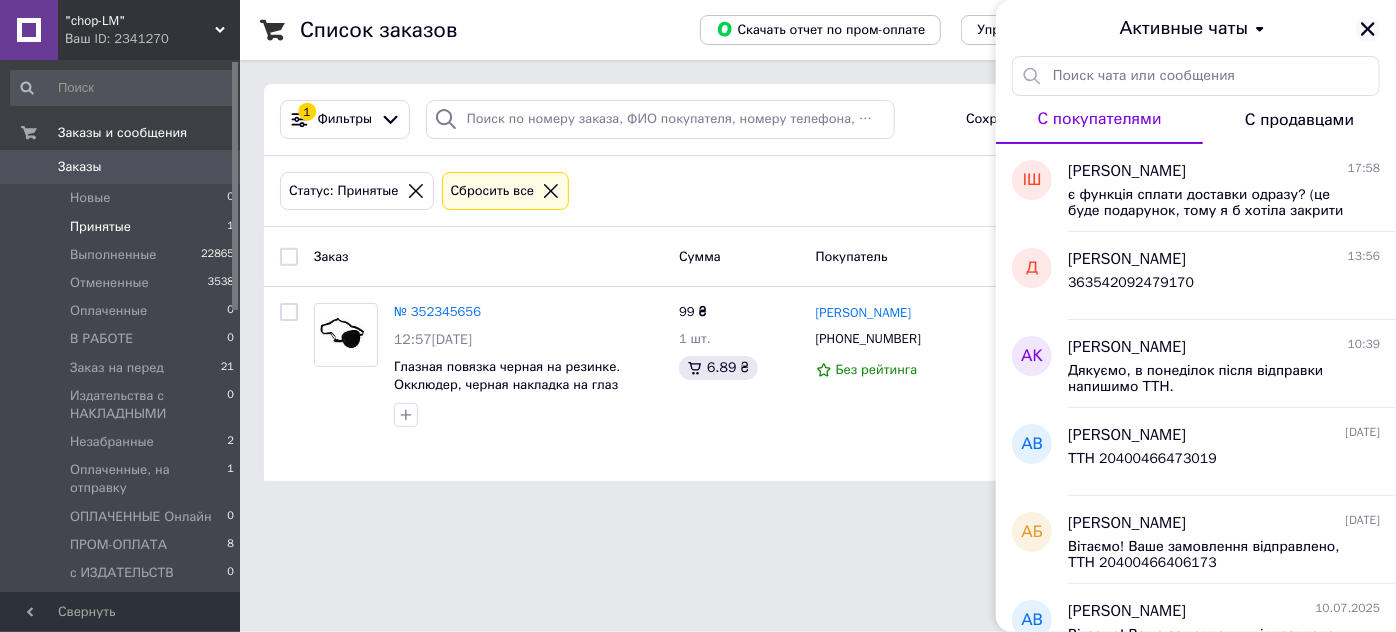 click 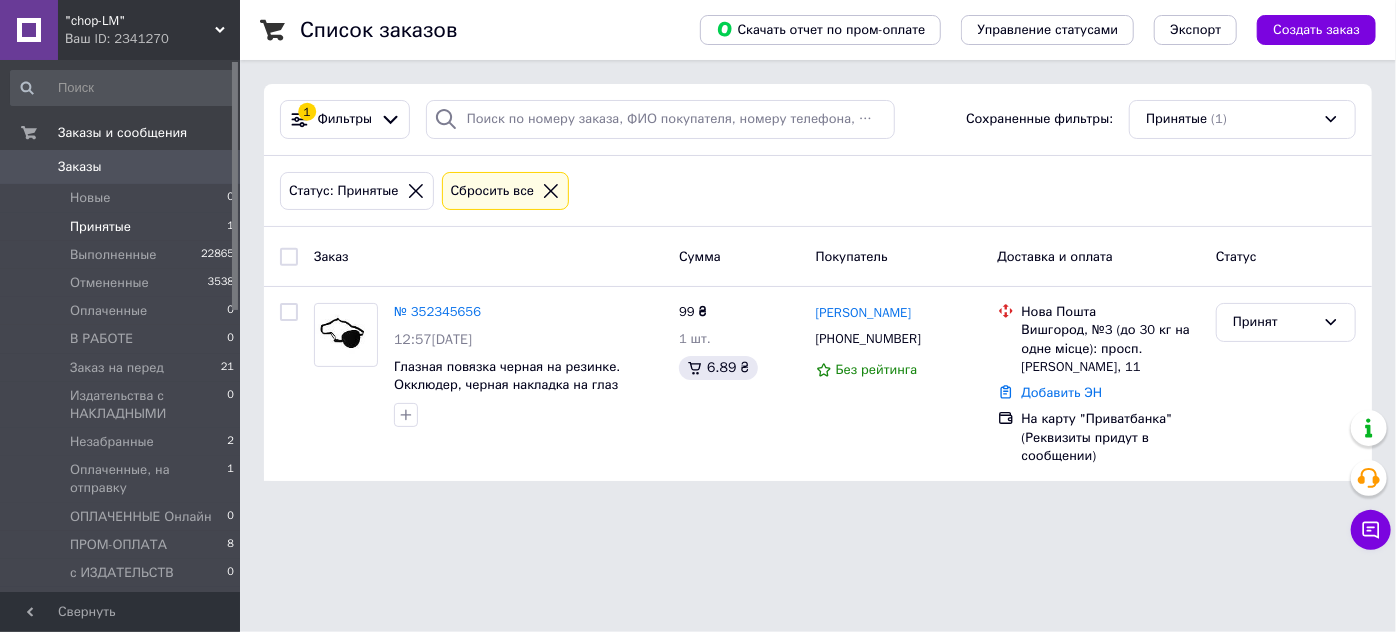 click on "Статус: Принятые Сбросить все" at bounding box center [818, 191] 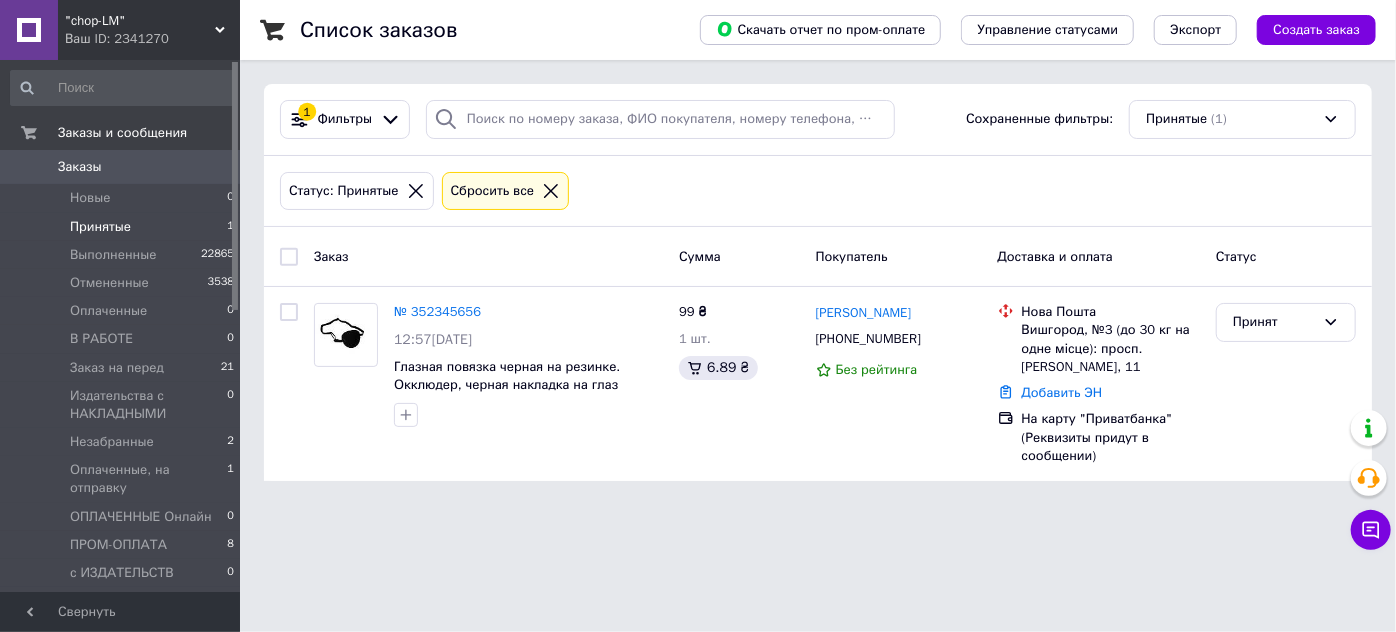 click on "Статус: Принятые Сбросить все" at bounding box center (818, 191) 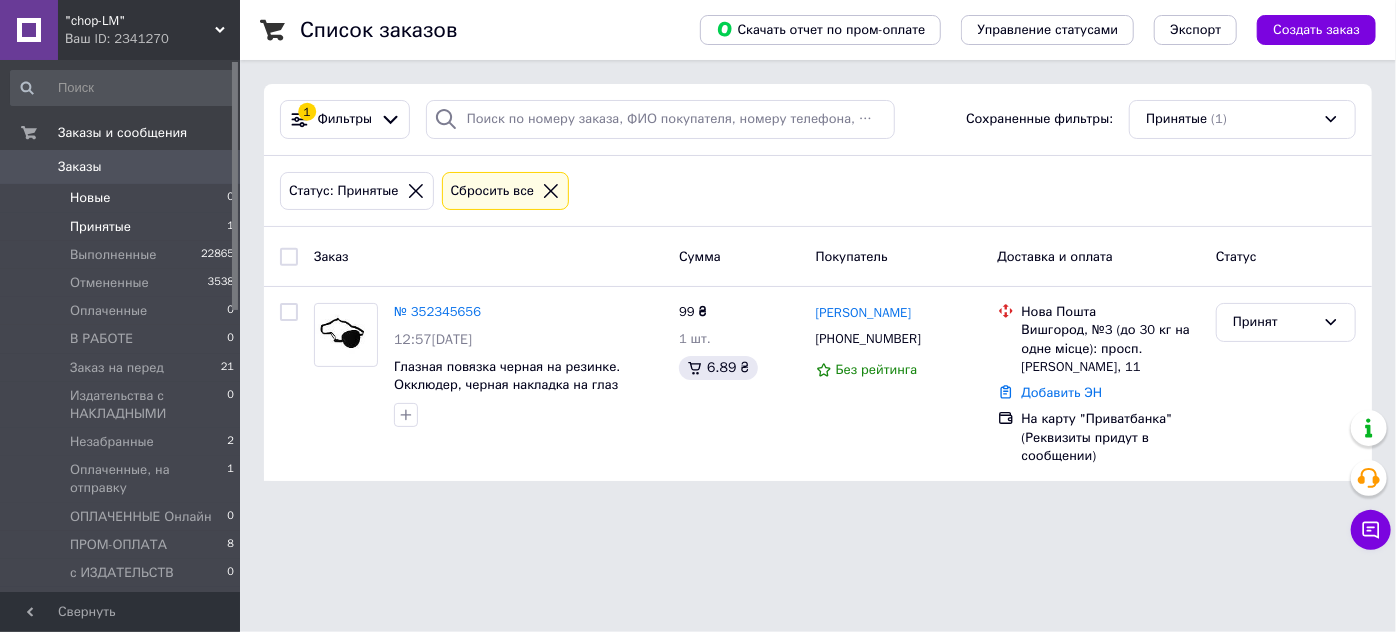click on "Новые 0" at bounding box center (123, 198) 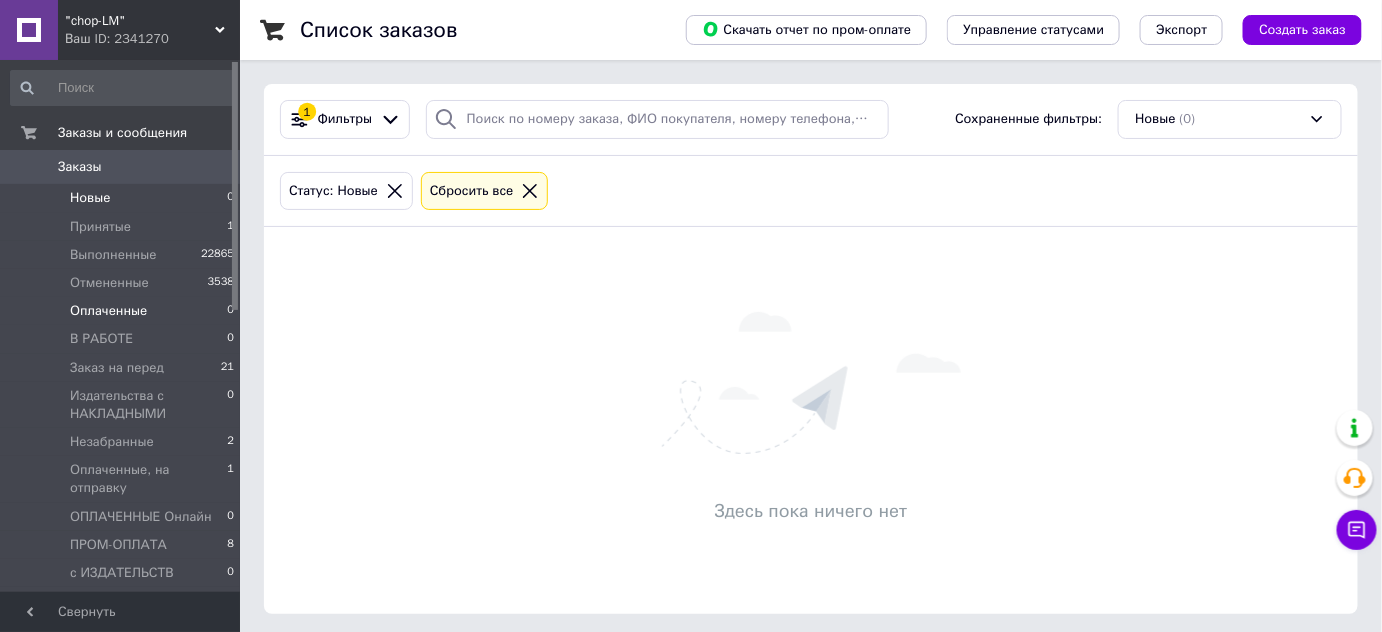 click on "Оплаченные" at bounding box center [108, 311] 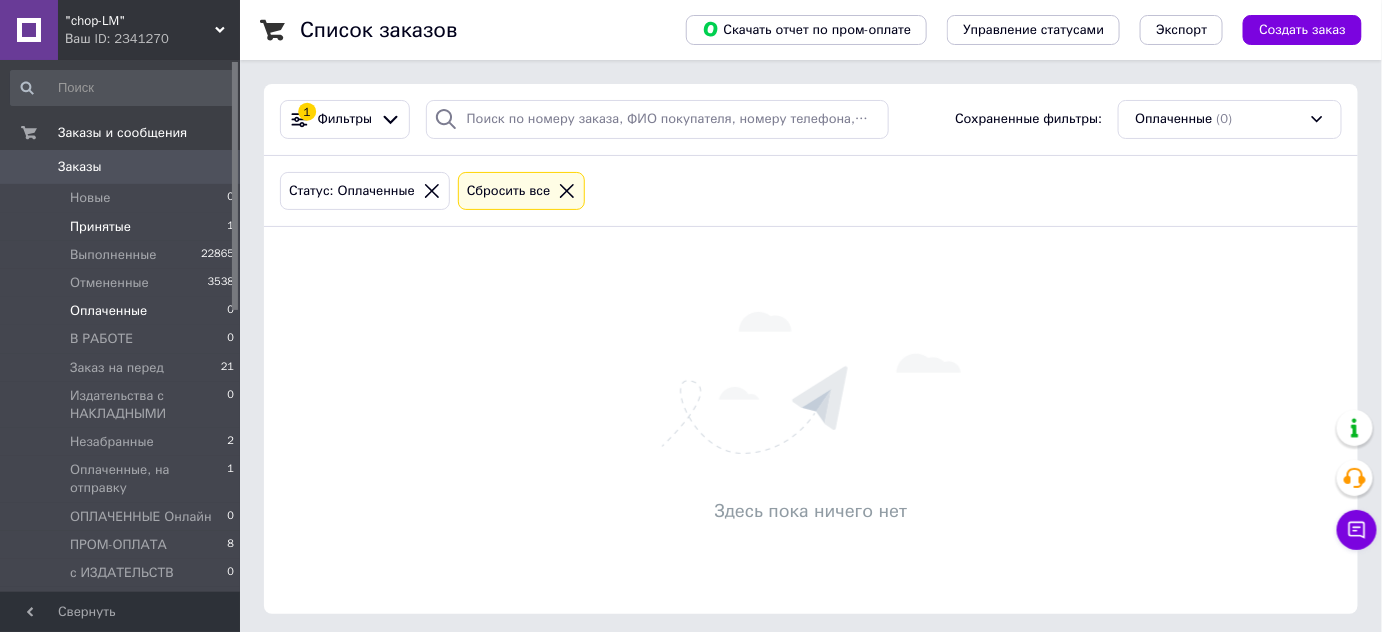 click on "Принятые" at bounding box center (100, 227) 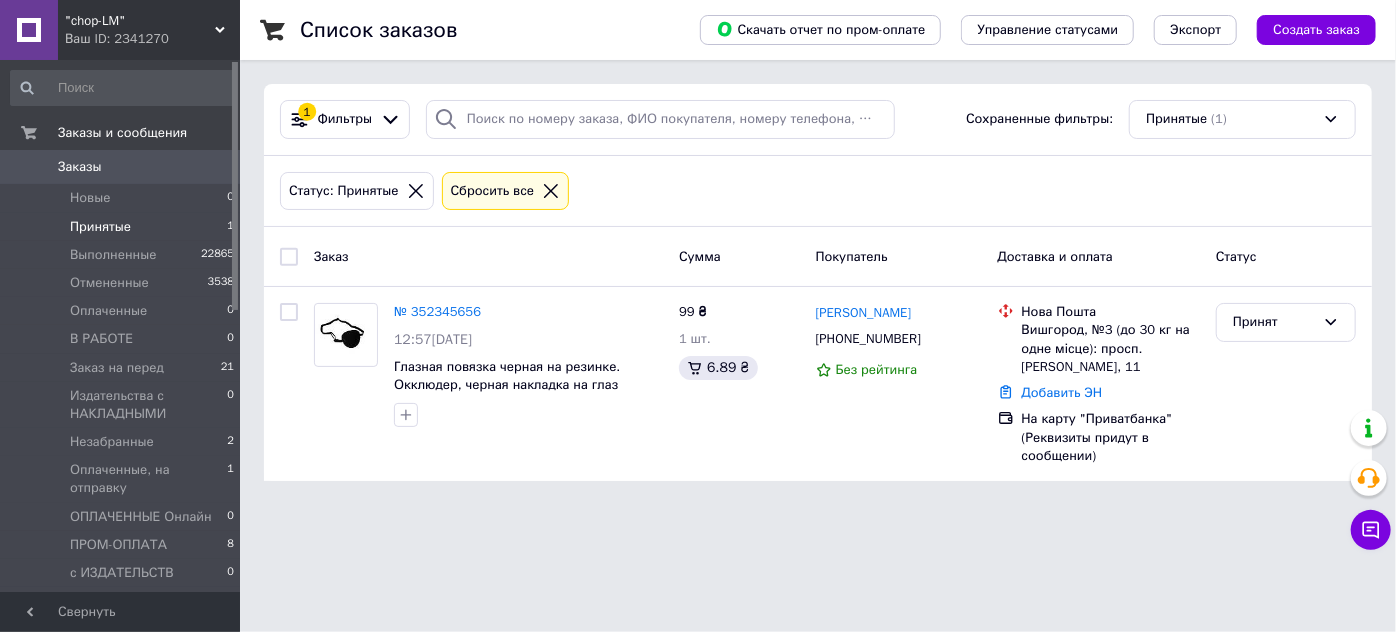 click on "Статус: Принятые Сбросить все" at bounding box center (818, 192) 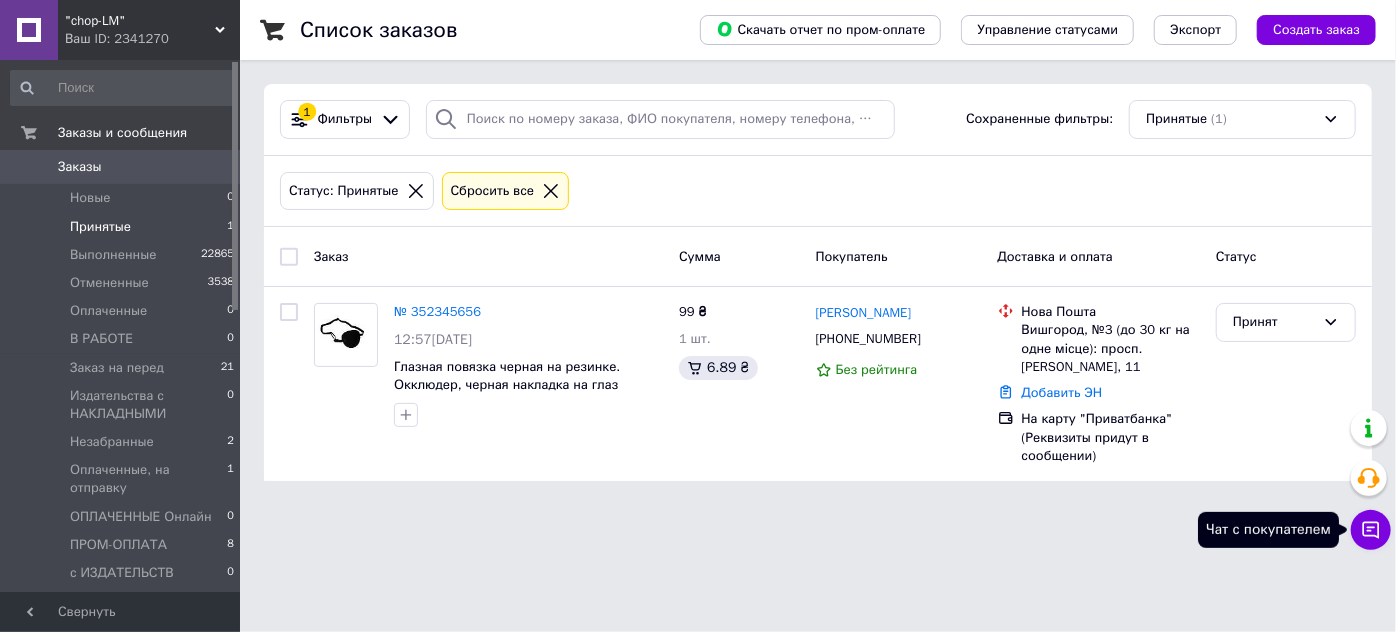 click 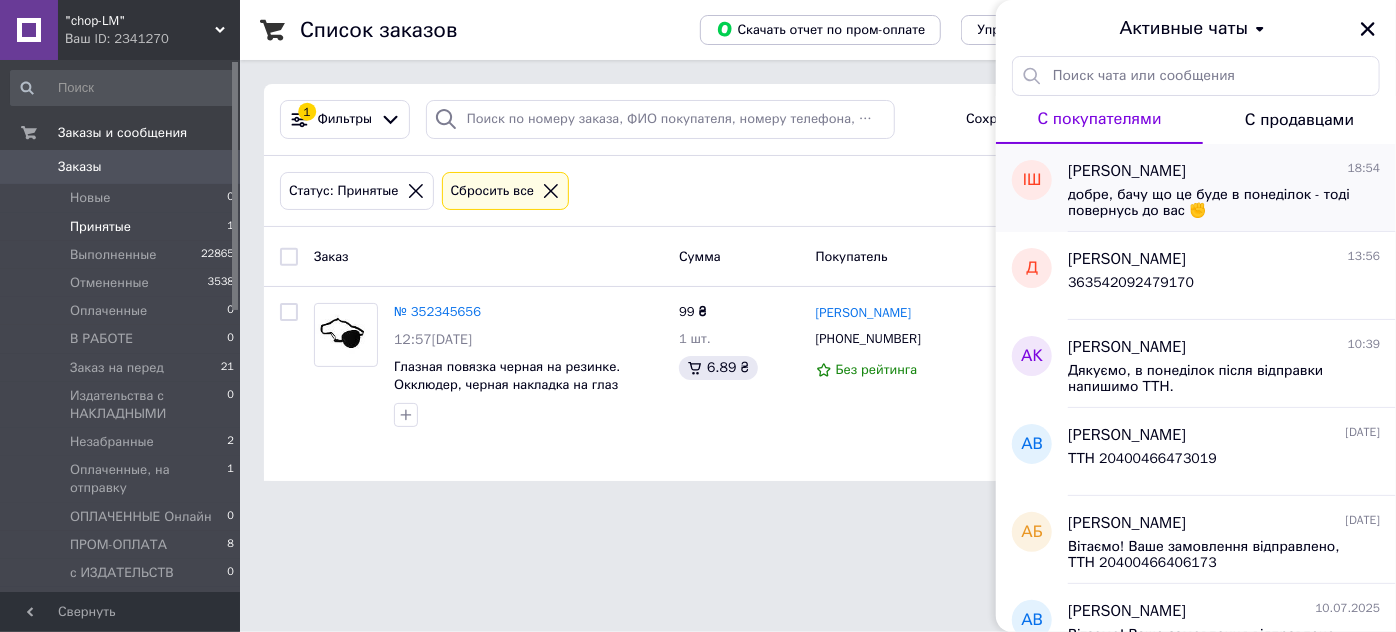 click on "добре, бачу що це буде в понеділок - тоді повернусь до вас ✊" at bounding box center [1210, 203] 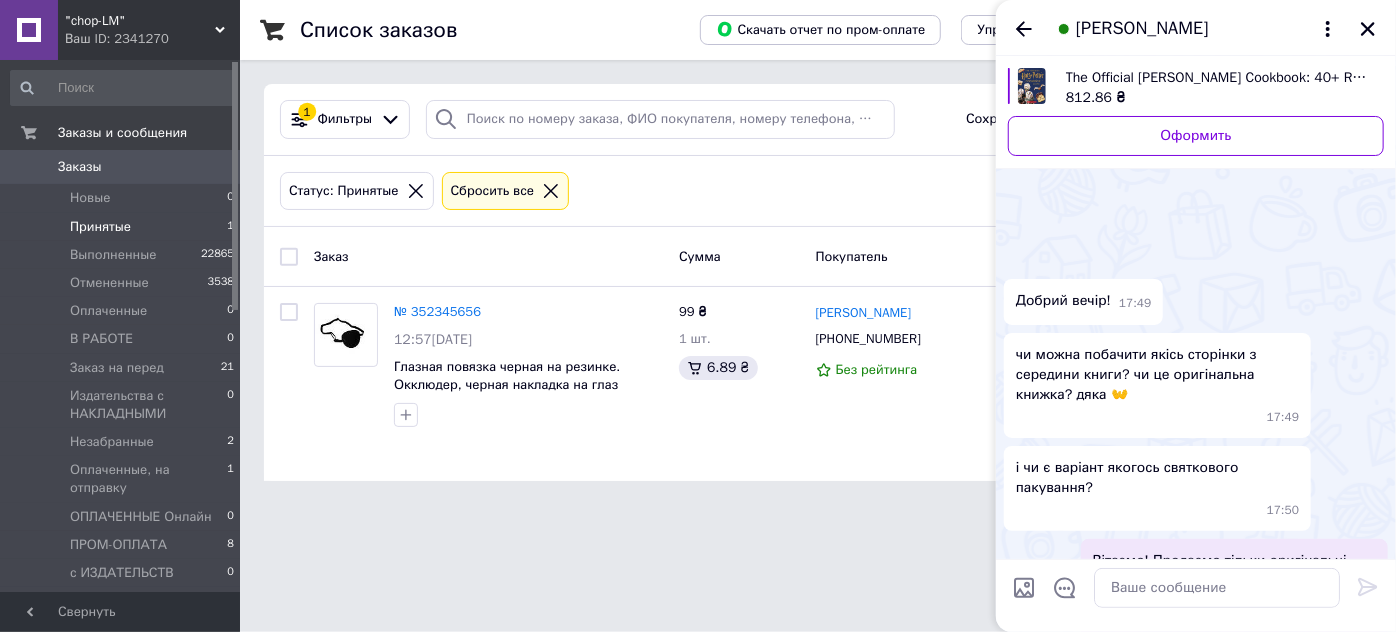 scroll, scrollTop: 594, scrollLeft: 0, axis: vertical 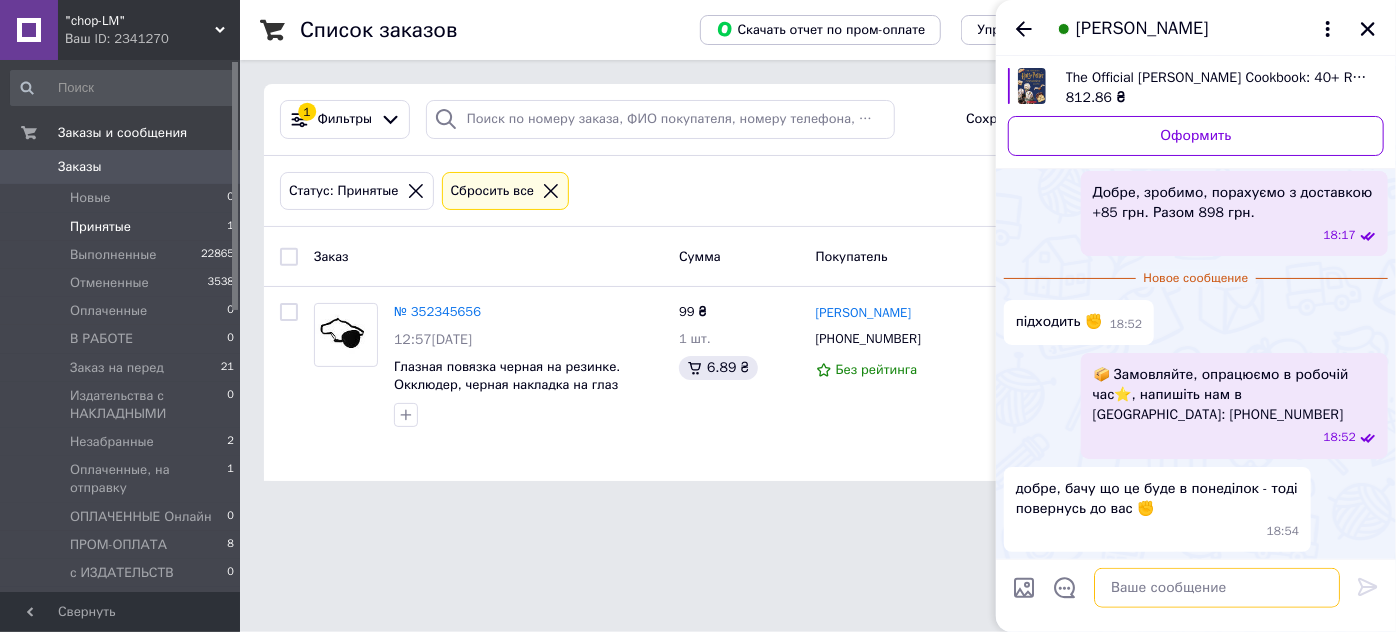 click at bounding box center [1217, 588] 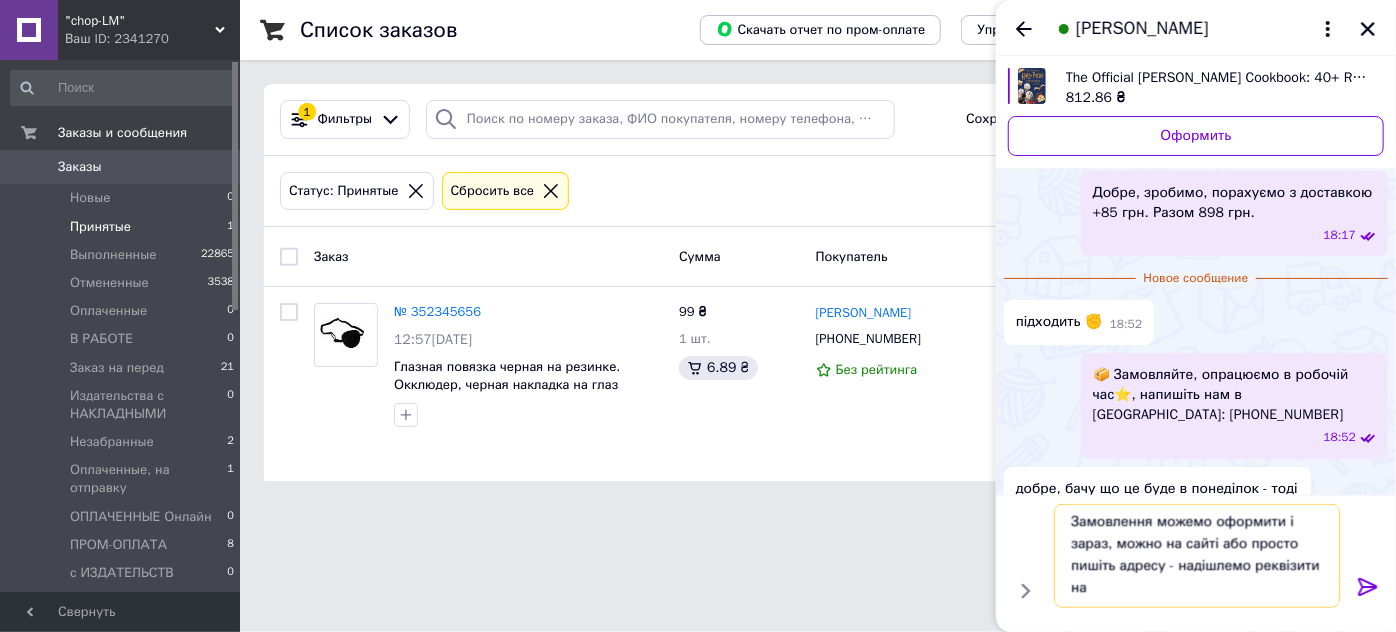 scroll, scrollTop: 1, scrollLeft: 0, axis: vertical 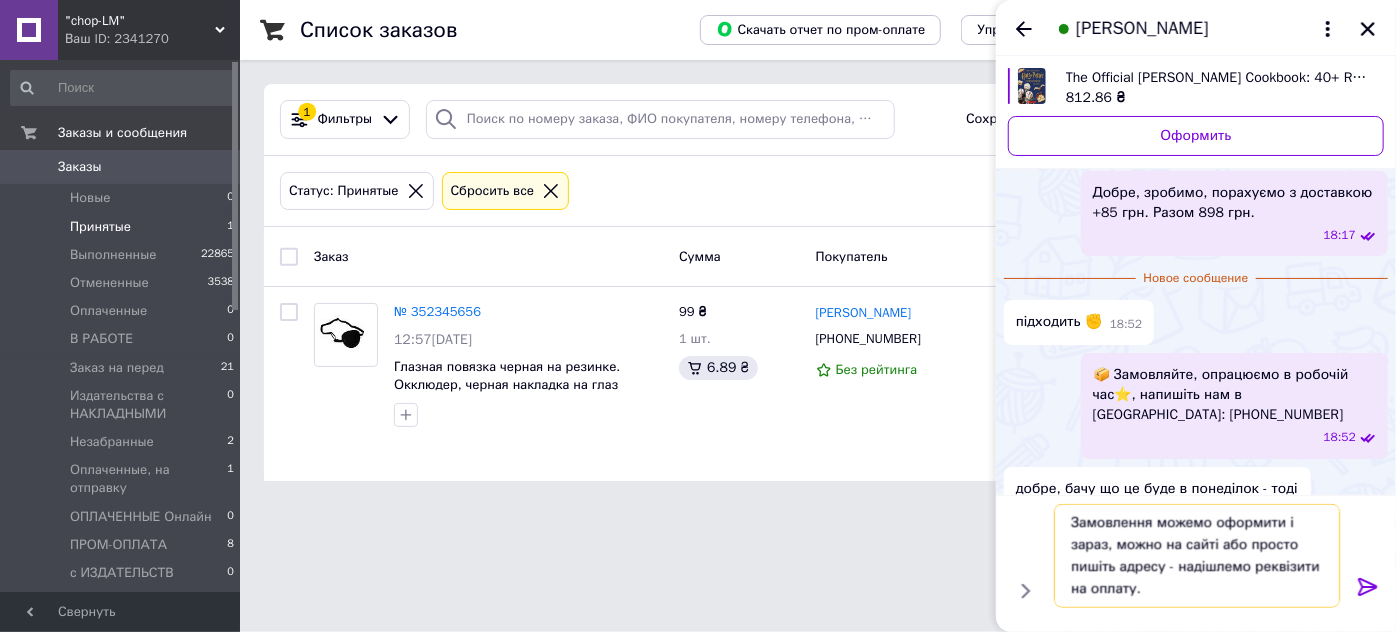 type on "Замовлення можемо оформити і зараз, можно на сайті або просто пишіть адресу - надішлемо реквізити на оплату." 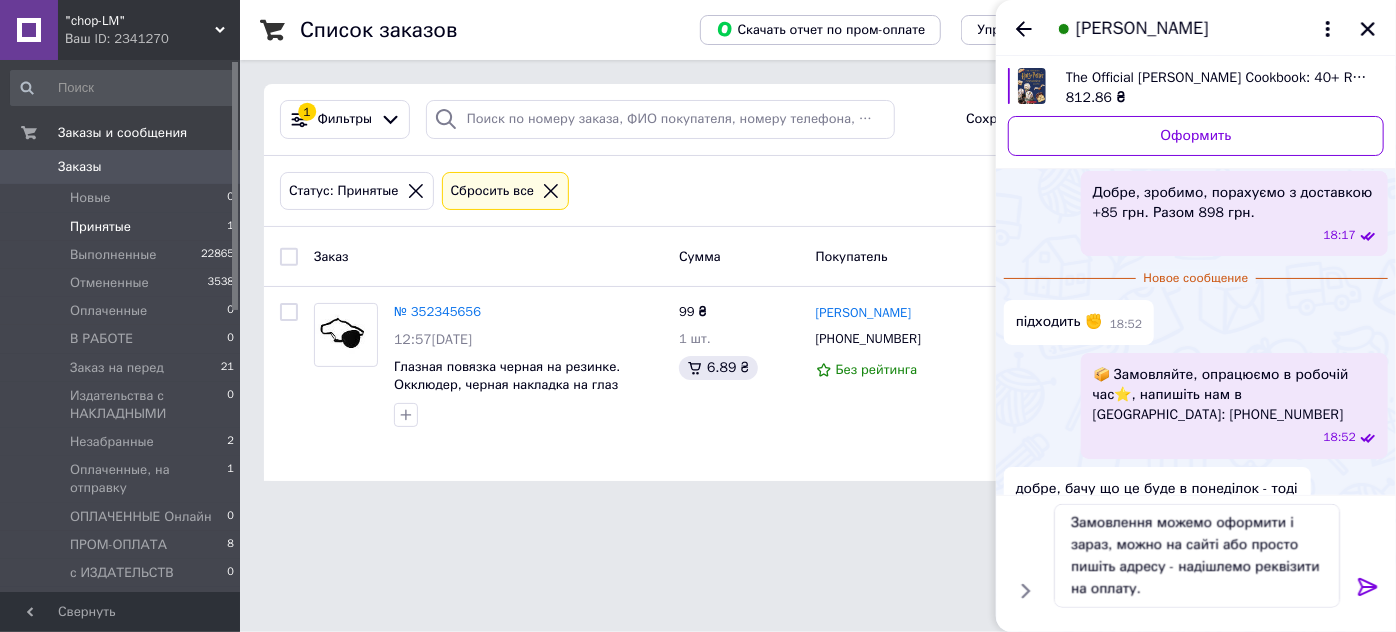 click 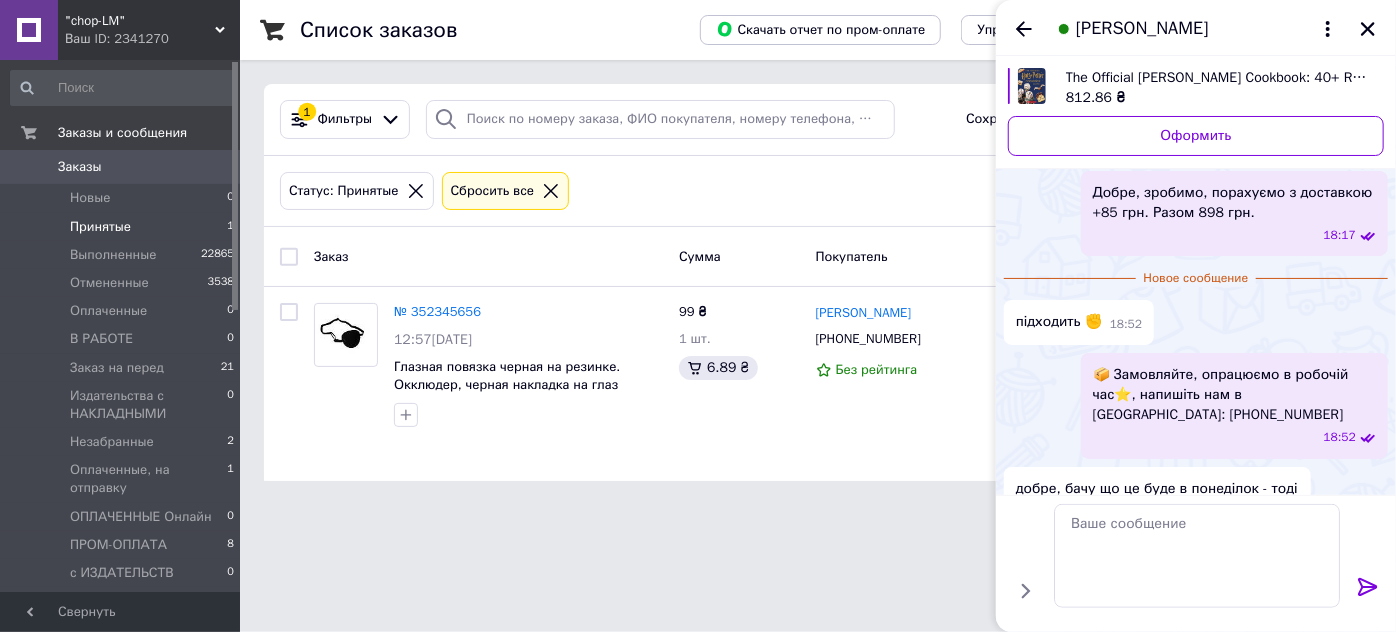 scroll, scrollTop: 0, scrollLeft: 0, axis: both 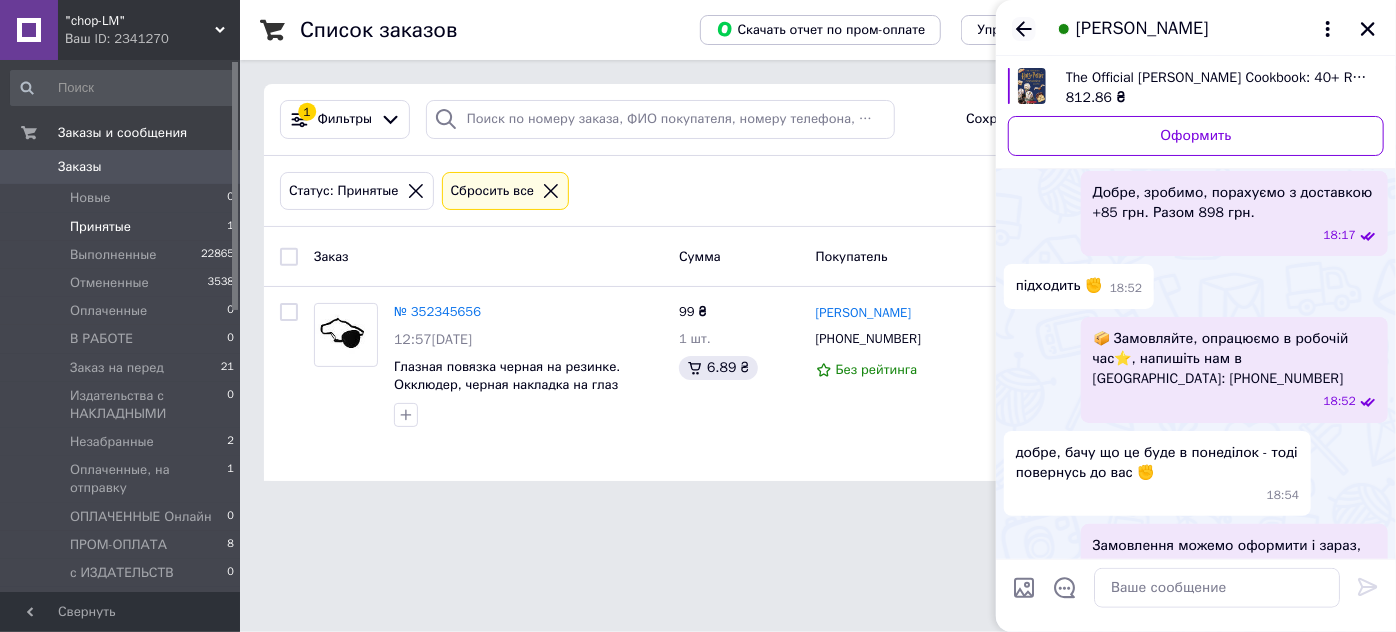 click 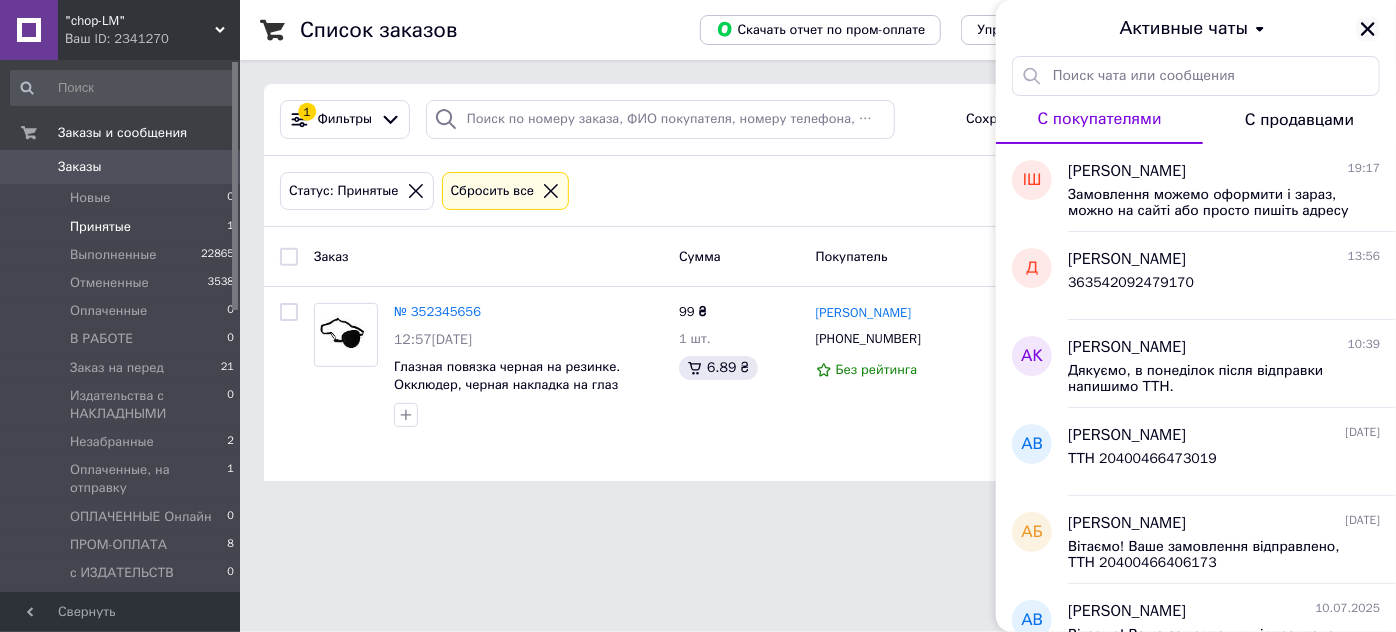 click 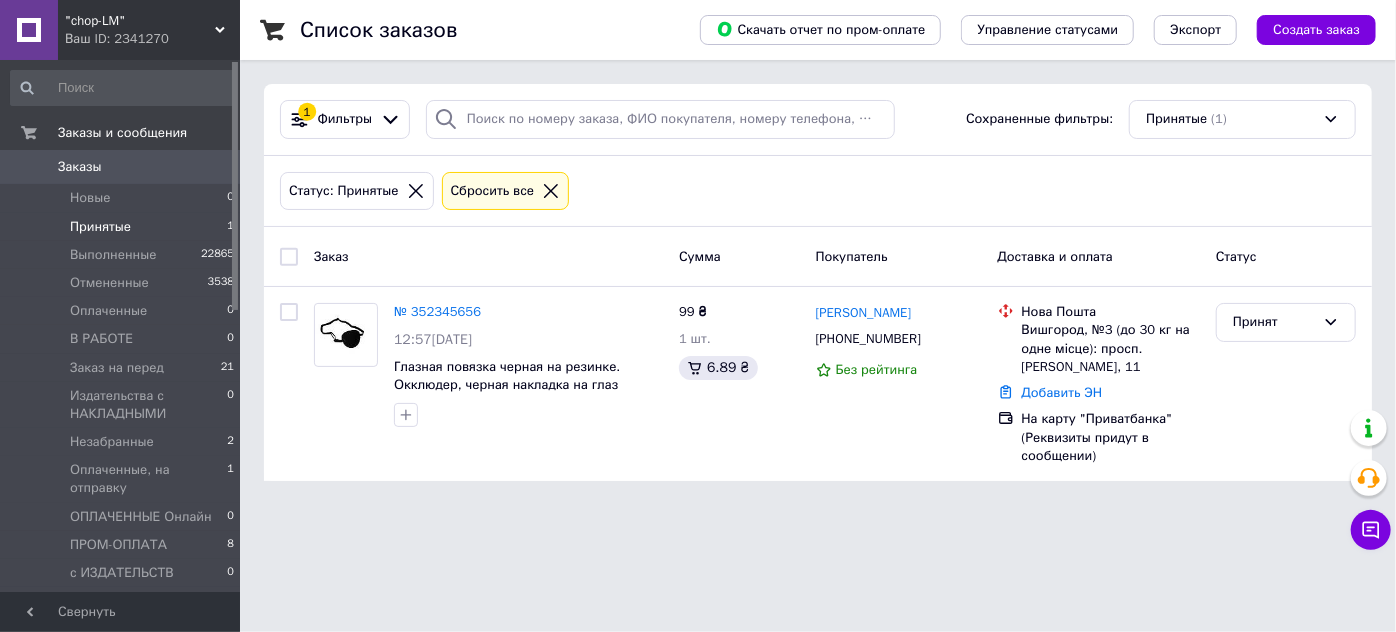 click on "Статус: Принятые Сбросить все" at bounding box center (818, 191) 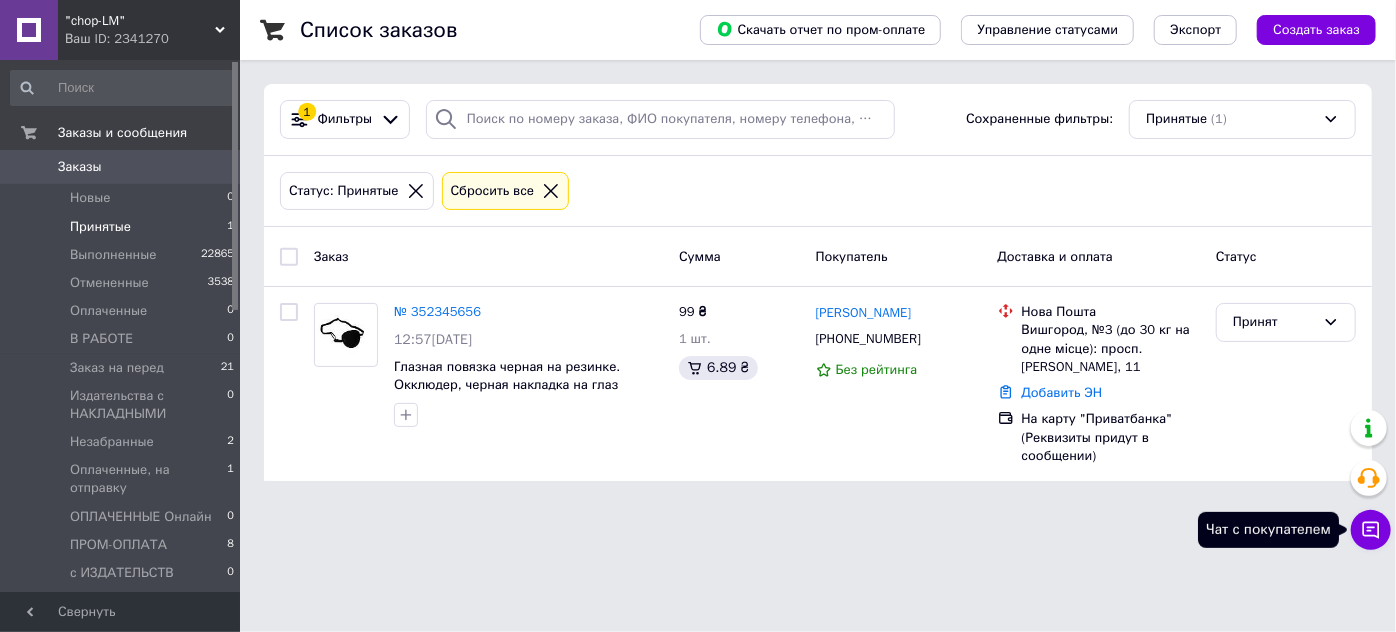 click 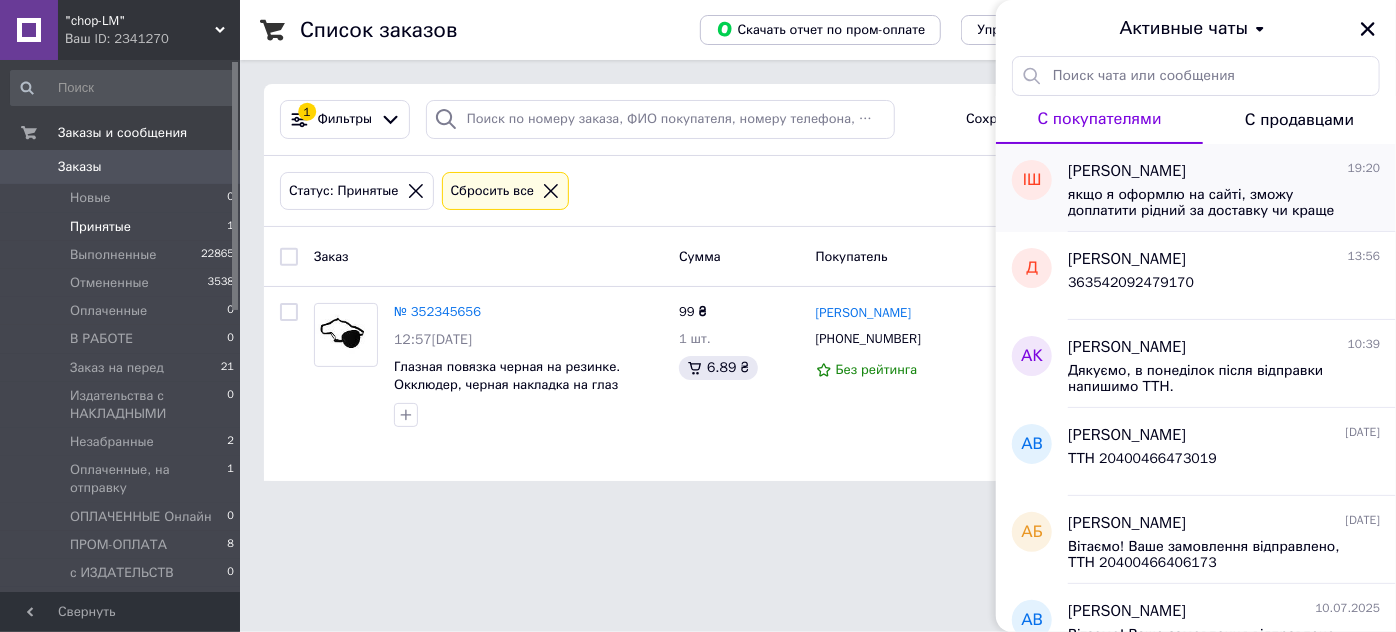 click on "якщо я оформлю на сайті, зможу доплатити рідний за доставку чи краще за реквізитами?" at bounding box center (1210, 203) 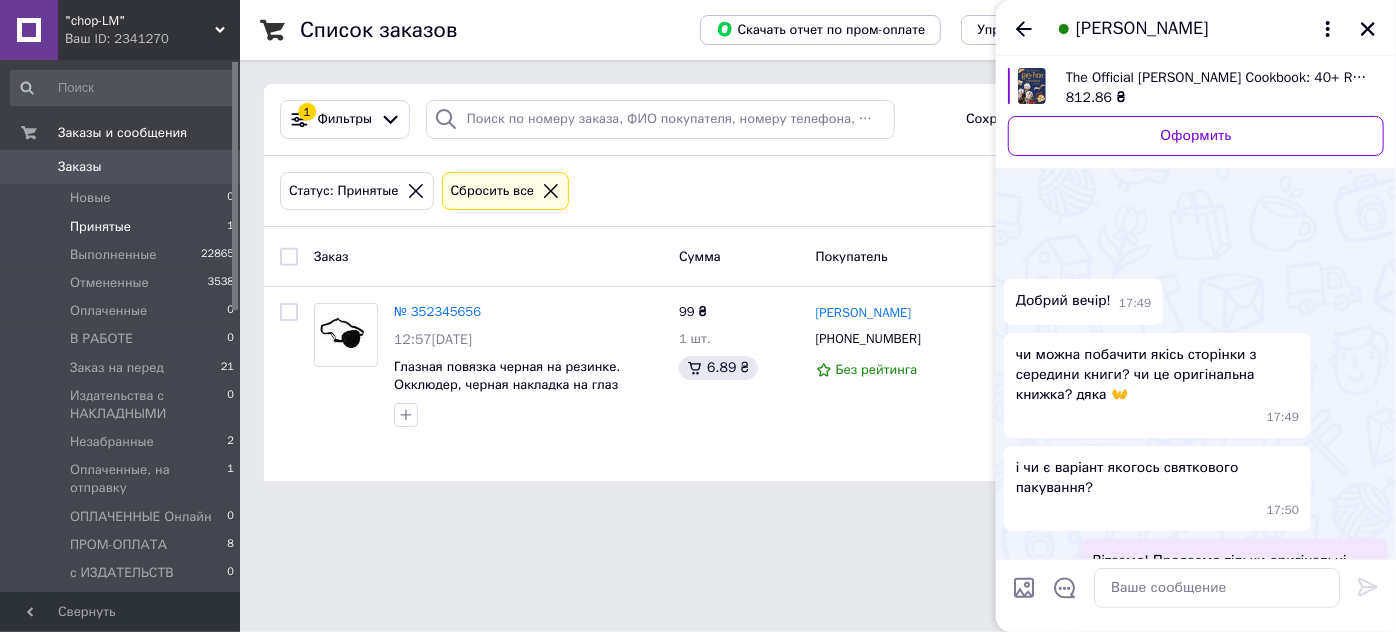 scroll, scrollTop: 785, scrollLeft: 0, axis: vertical 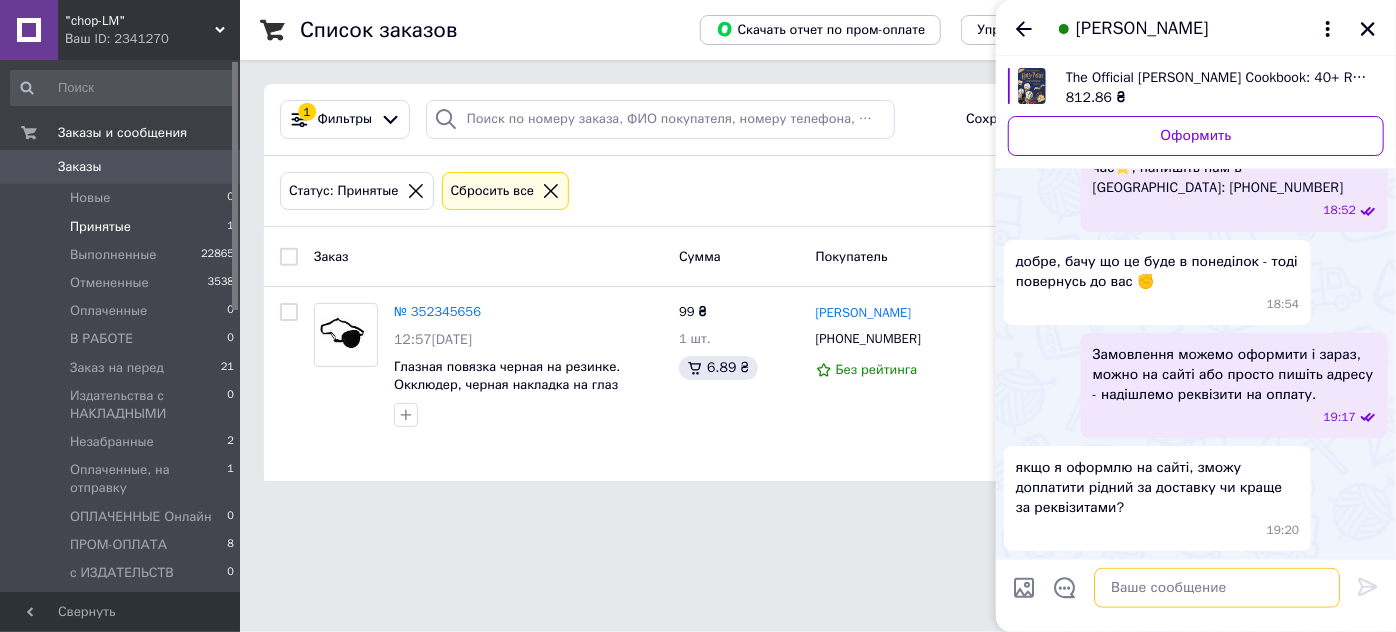click at bounding box center [1217, 588] 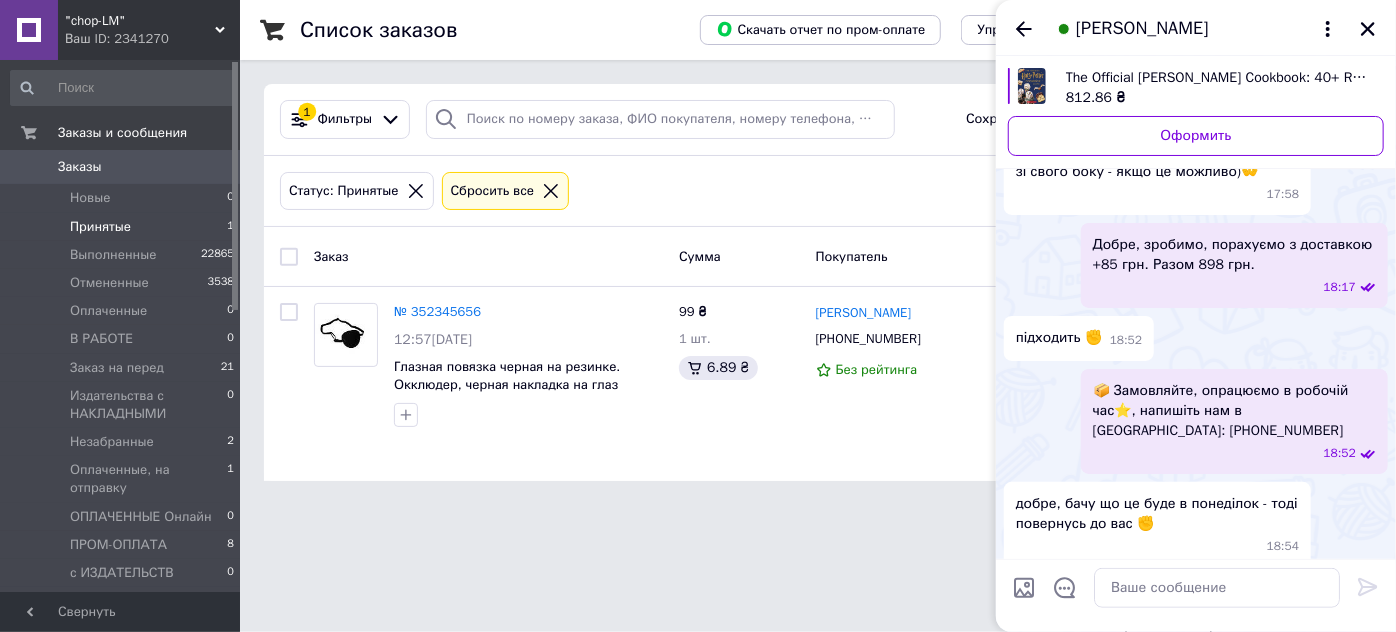 scroll, scrollTop: 461, scrollLeft: 0, axis: vertical 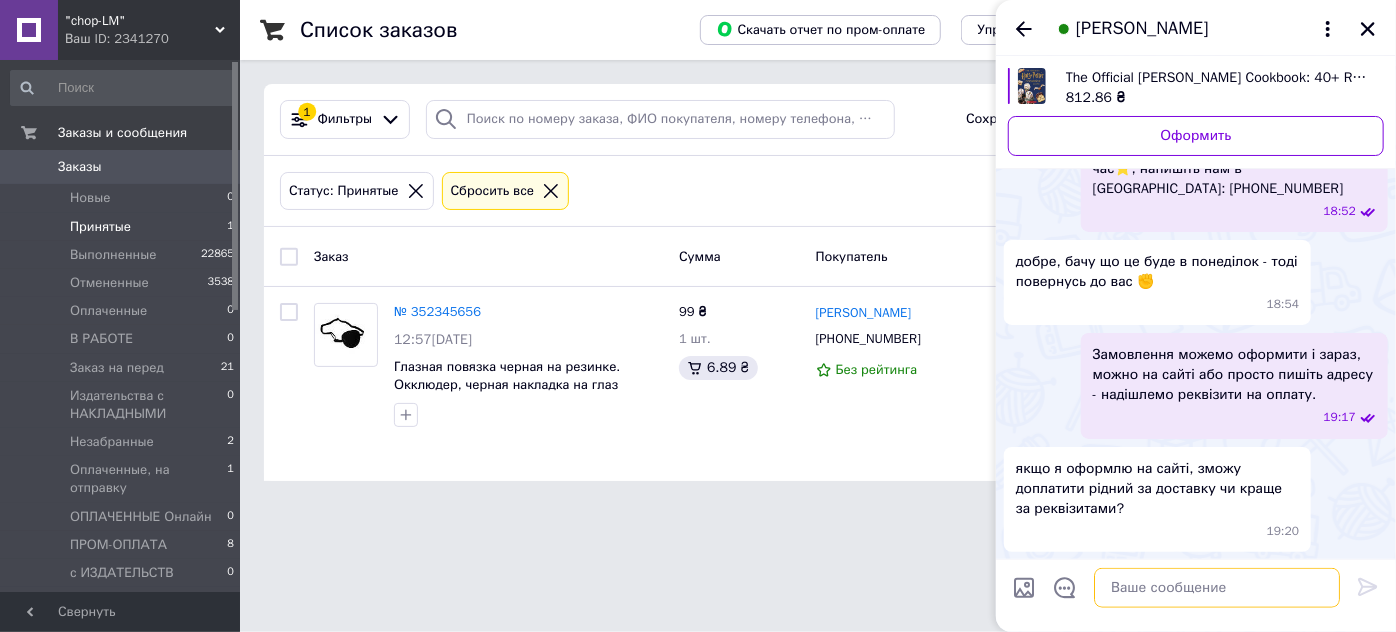 click at bounding box center (1217, 588) 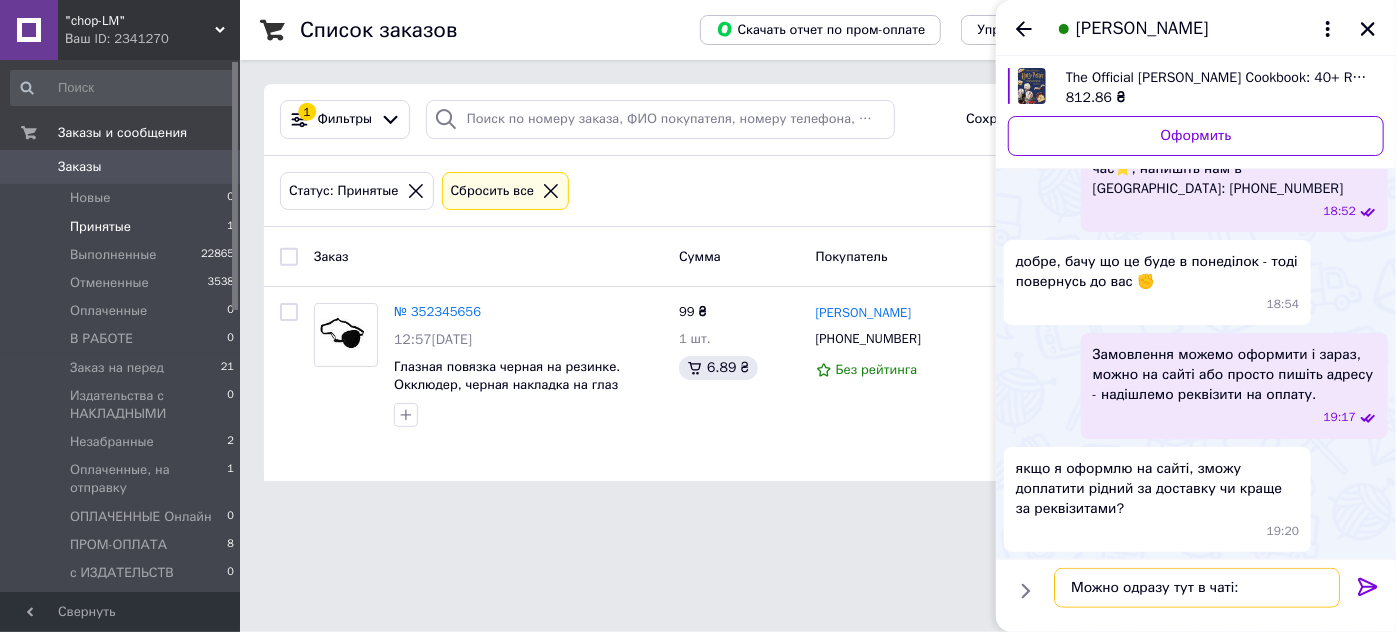 paste on "Оплата замовлення (9781338893076 Книга The Official Harry Potter Cookbook: 40+ Recipes Inspired by the Films)
Карта Приватбанку 5363542092479170 на ім’я Майтамал Олексій  до сплати 898 грн. (разом з доставкою)
Після оплати напишіть, будь ласка, час оплати (скрин або чек) і дані для відправки." 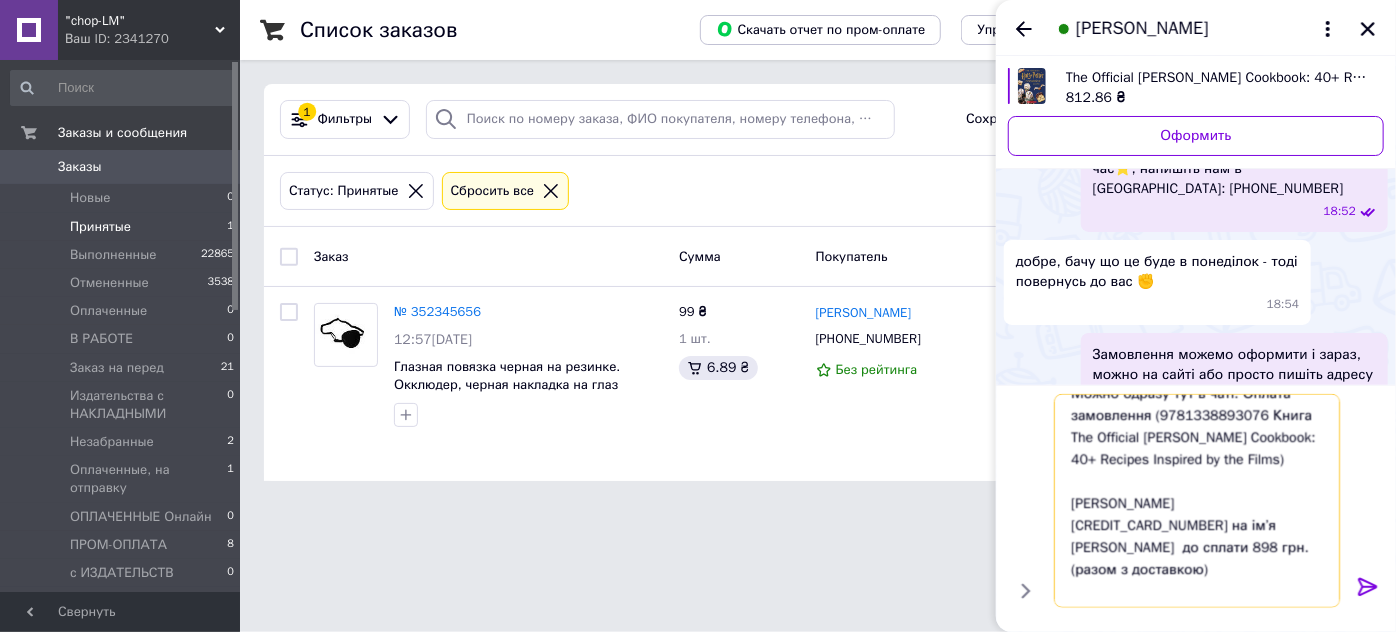 scroll, scrollTop: 0, scrollLeft: 0, axis: both 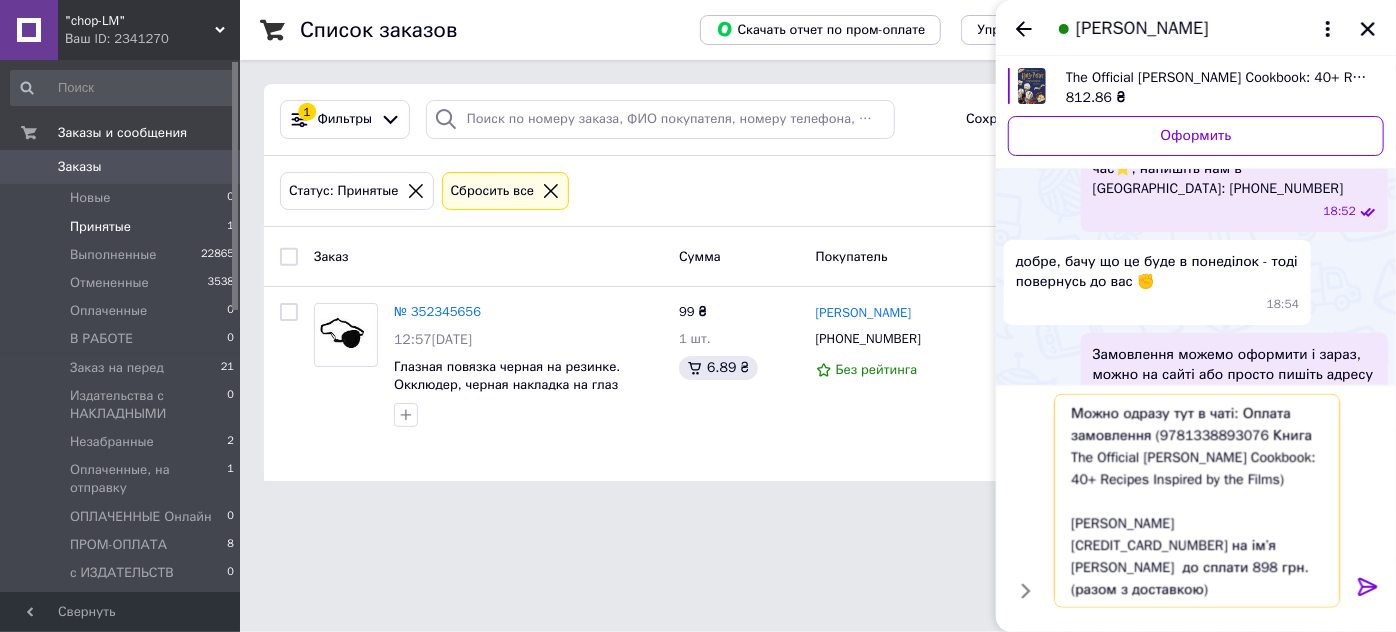 type on "Можно одразу тут в чаті: Оплата замовлення (9781338893076 Книга The Official Harry Potter Cookbook: 40+ Recipes Inspired by the Films)
Карта Приватбанку 5363542092479170 на ім’я Майтамал Олексій  до сплати 898 грн. (разом з доставкою)
Після оплати напишіть, будь ласка, час оплати (скрин або чек) і дані для відправки." 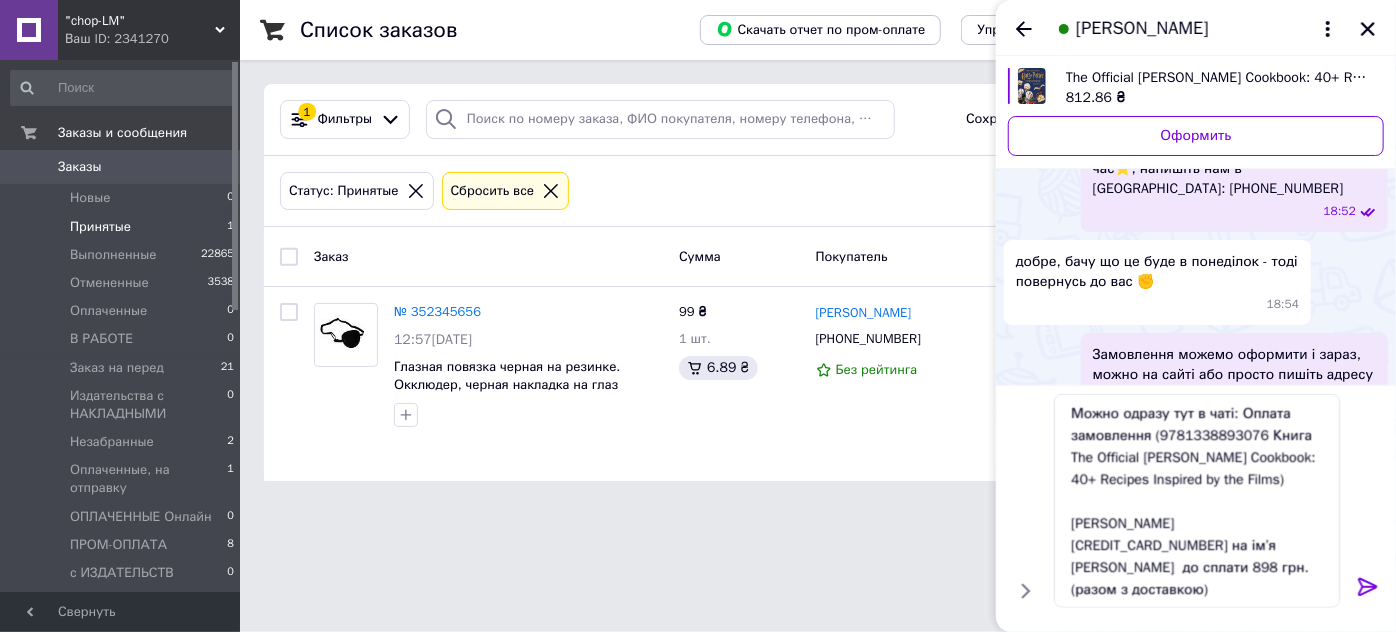 click 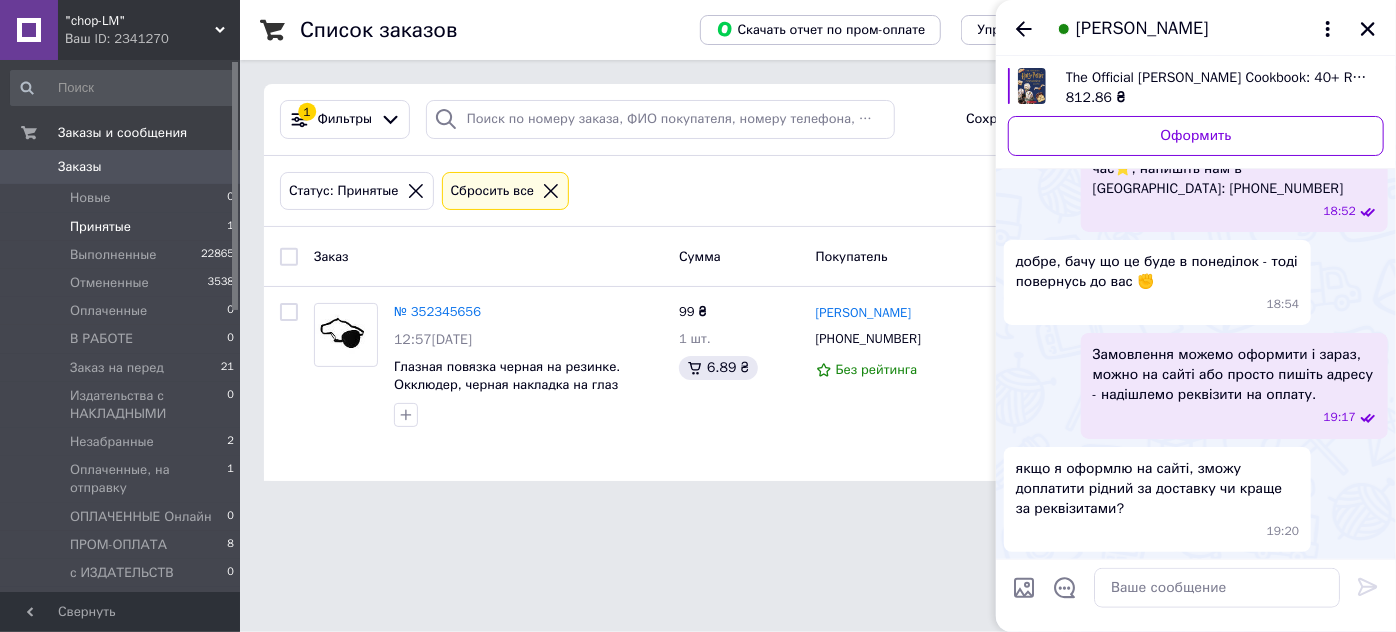 scroll, scrollTop: 1006, scrollLeft: 0, axis: vertical 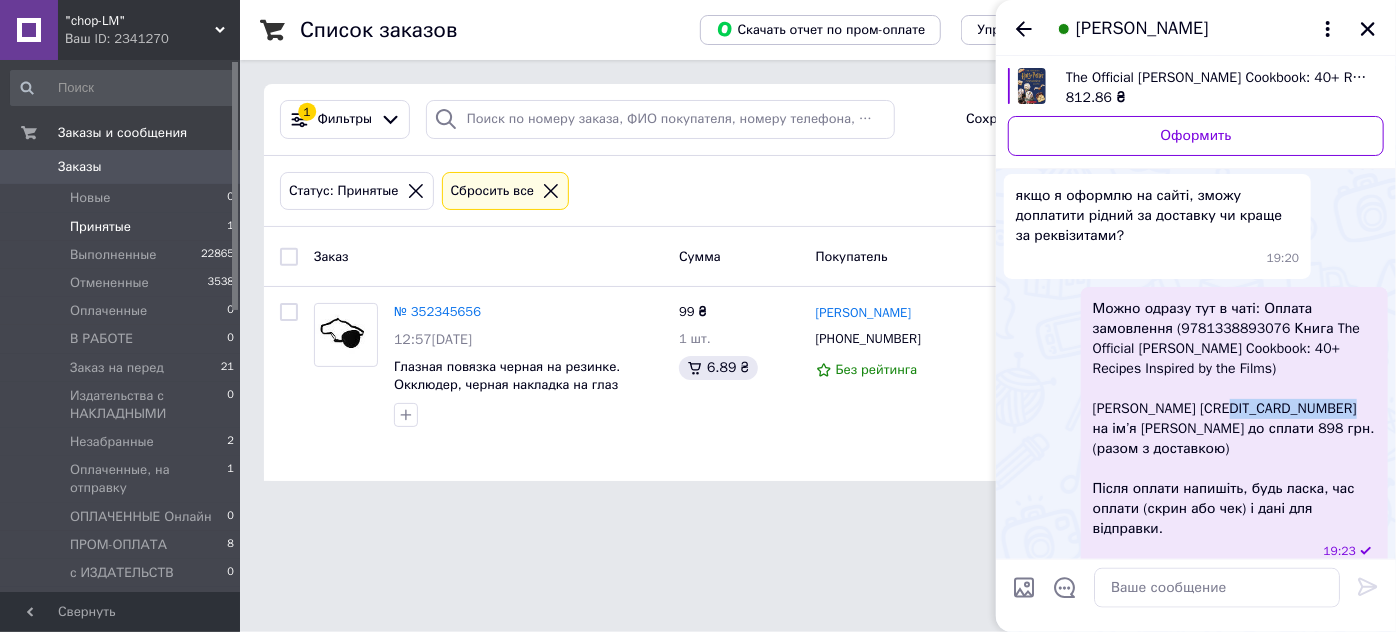 drag, startPoint x: 1237, startPoint y: 407, endPoint x: 1338, endPoint y: 404, distance: 101.04455 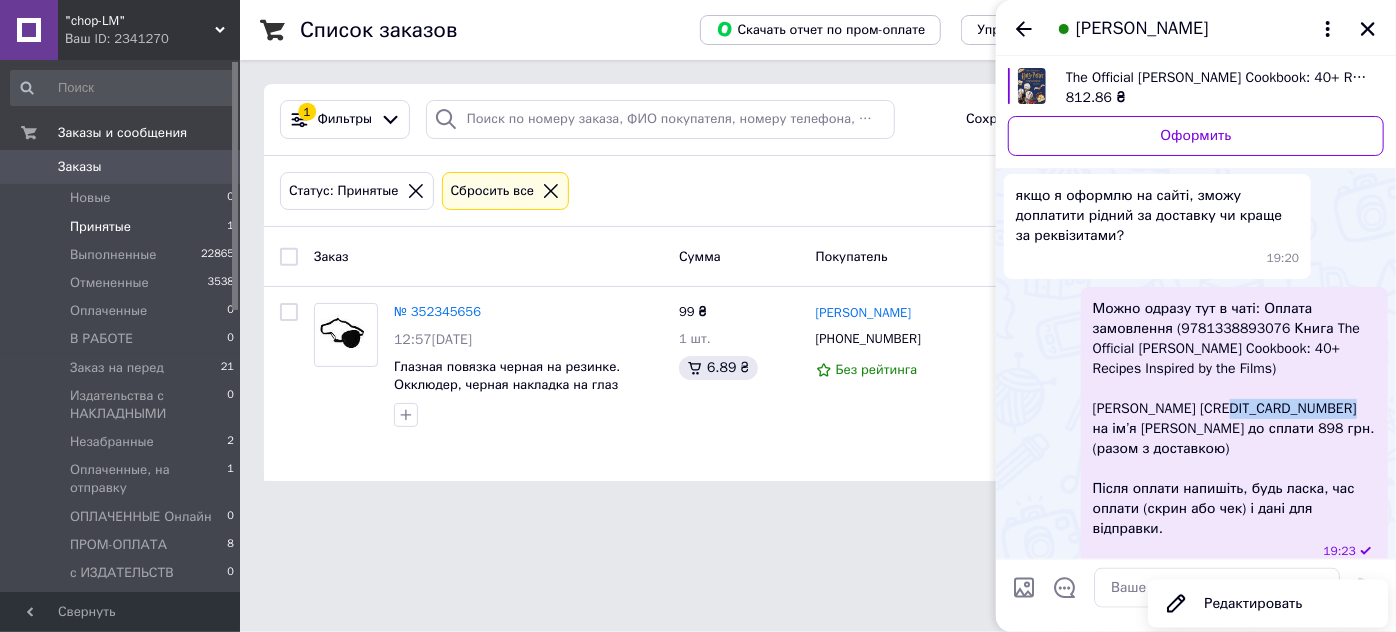 copy on "[CREDIT_CARD_NUMBER]" 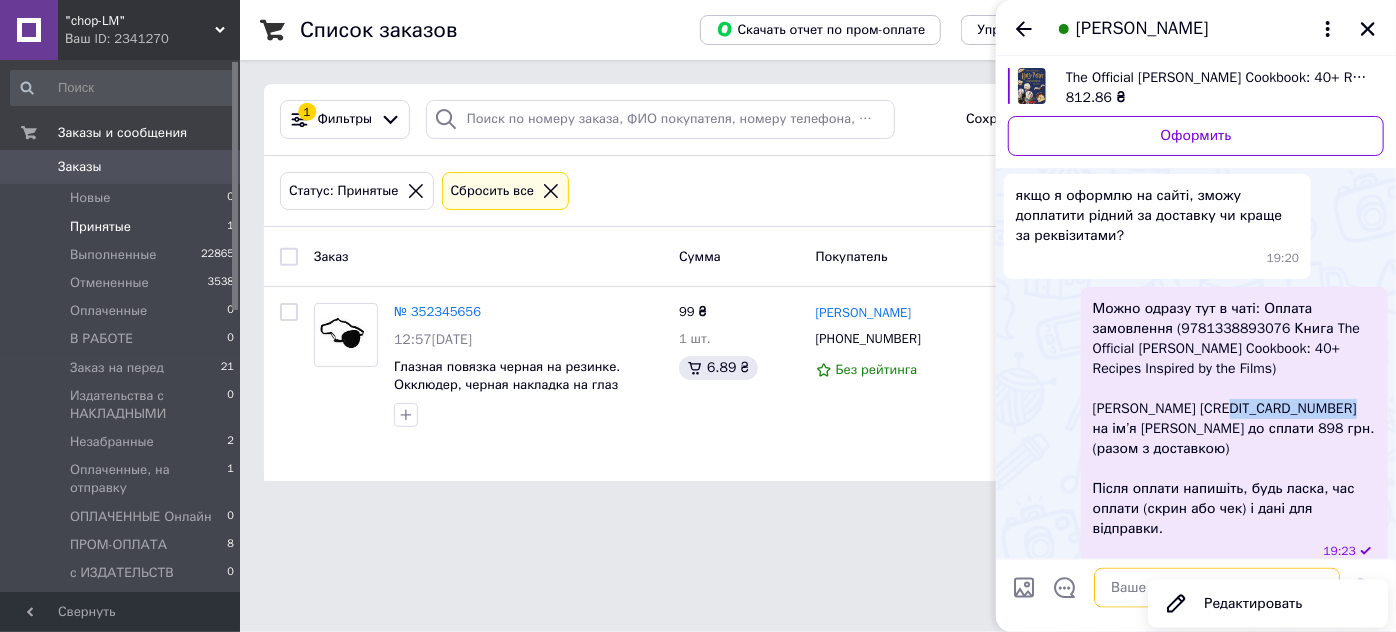 click at bounding box center (1217, 588) 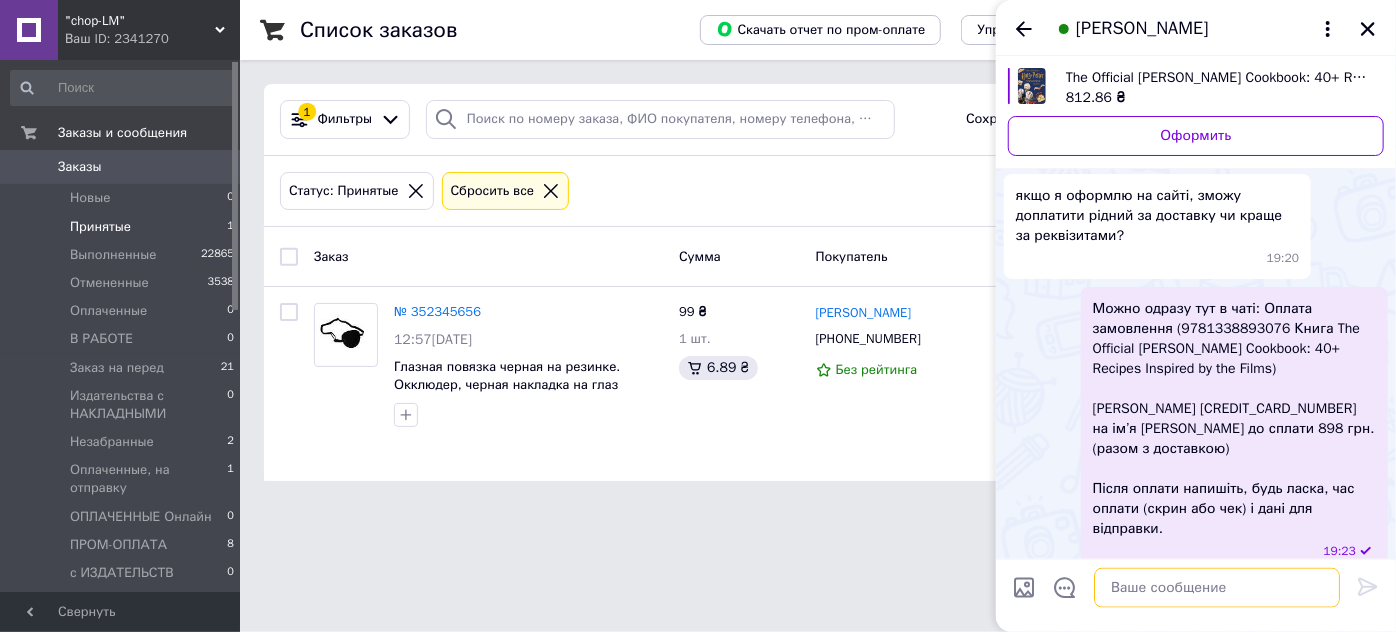 paste on "[CREDIT_CARD_NUMBER]" 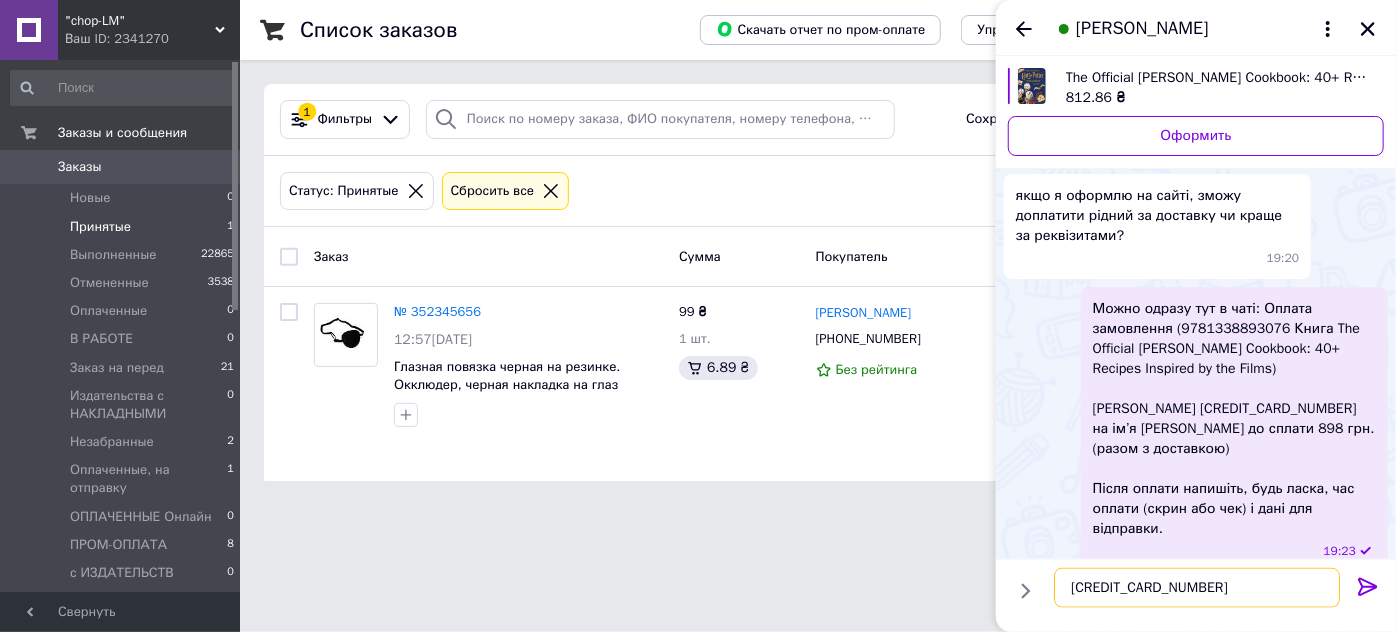 type on "[CREDIT_CARD_NUMBER]" 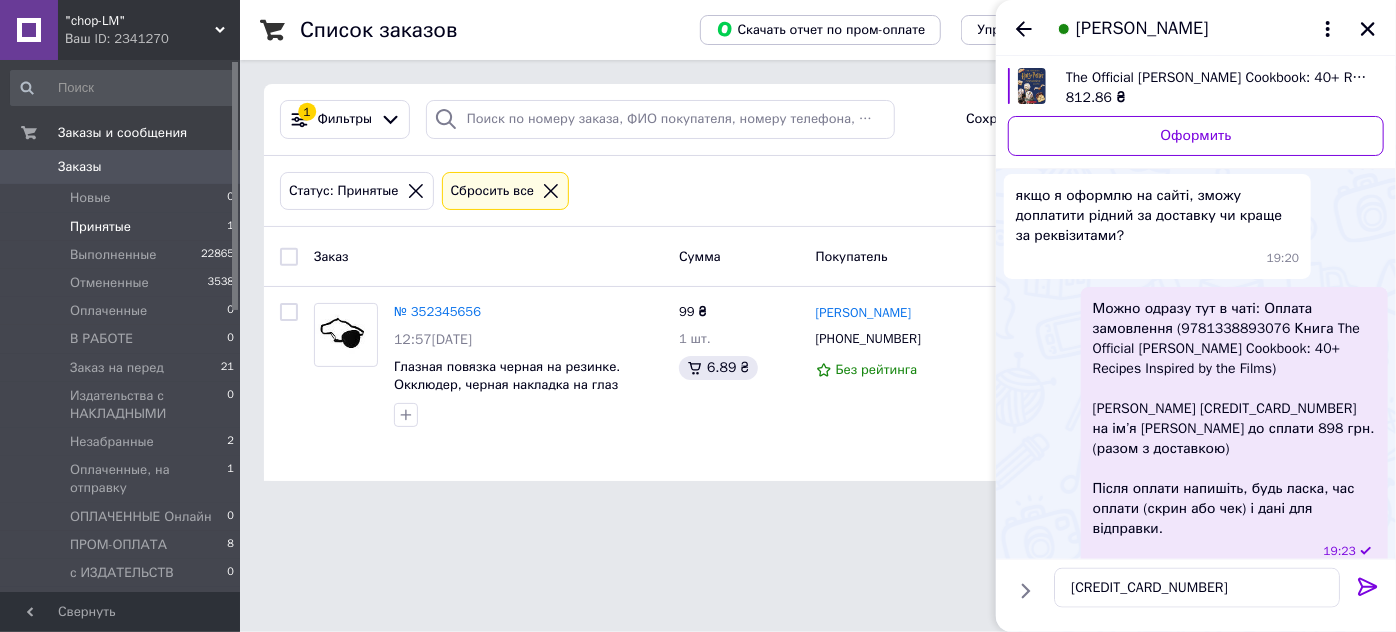 click 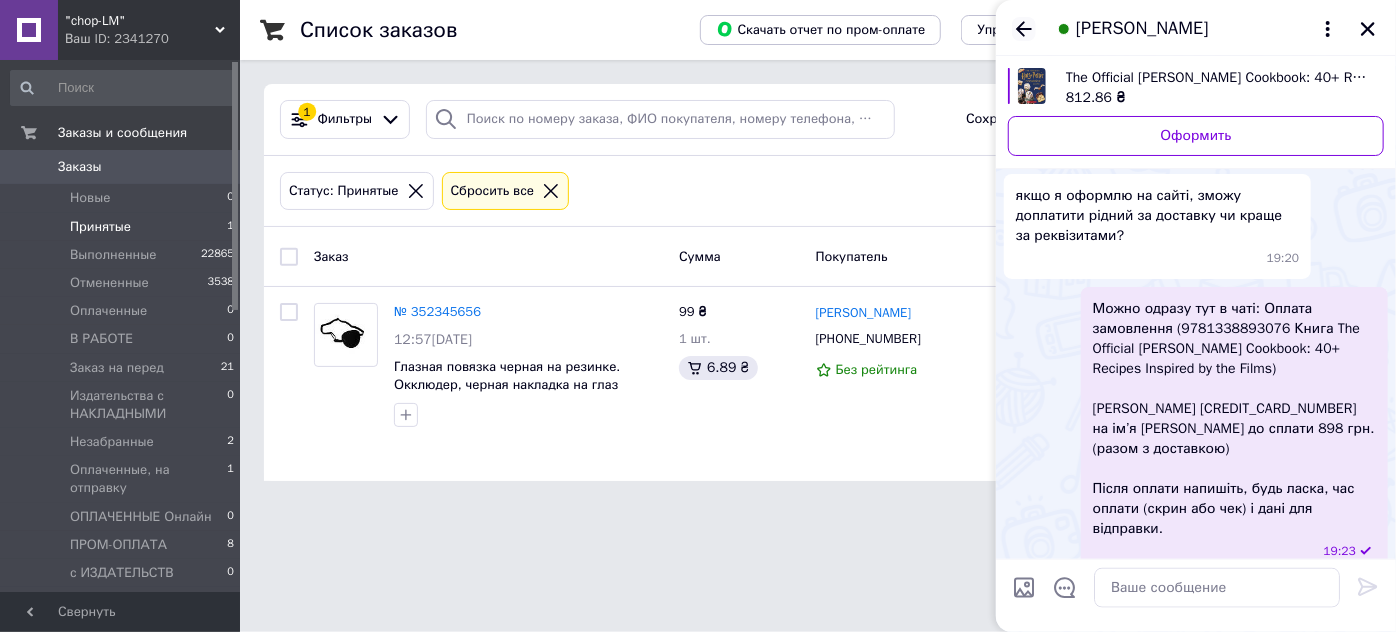 click 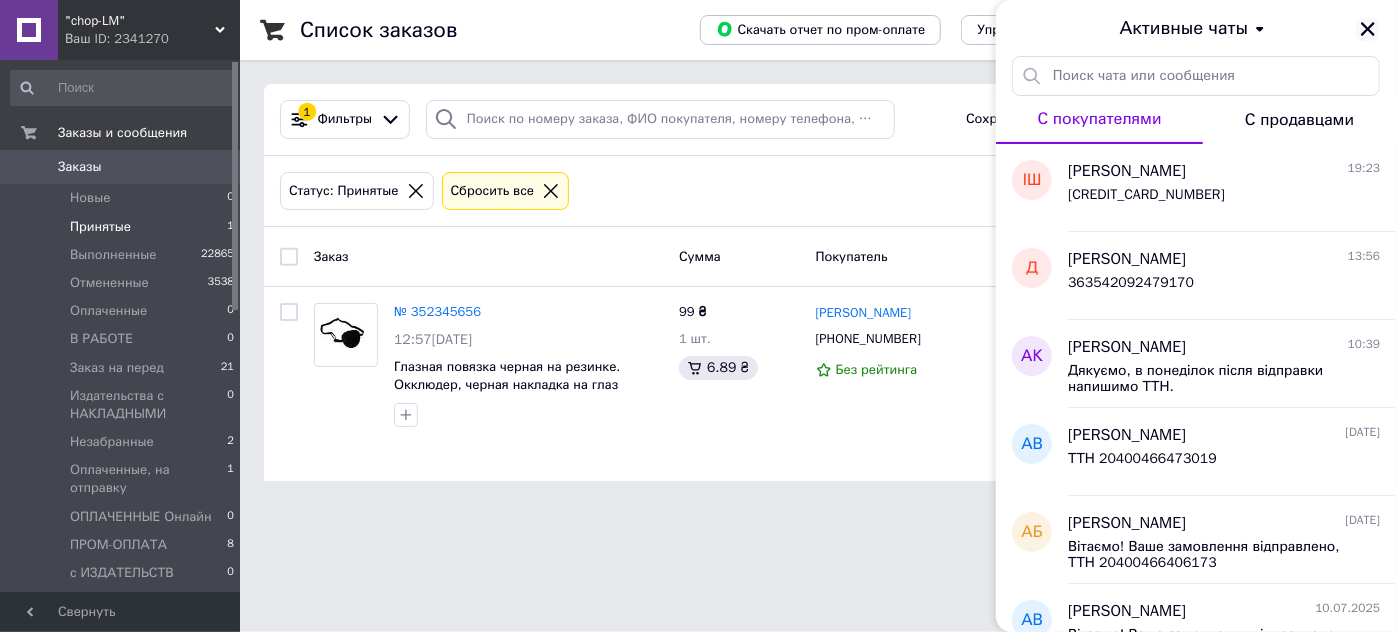 click 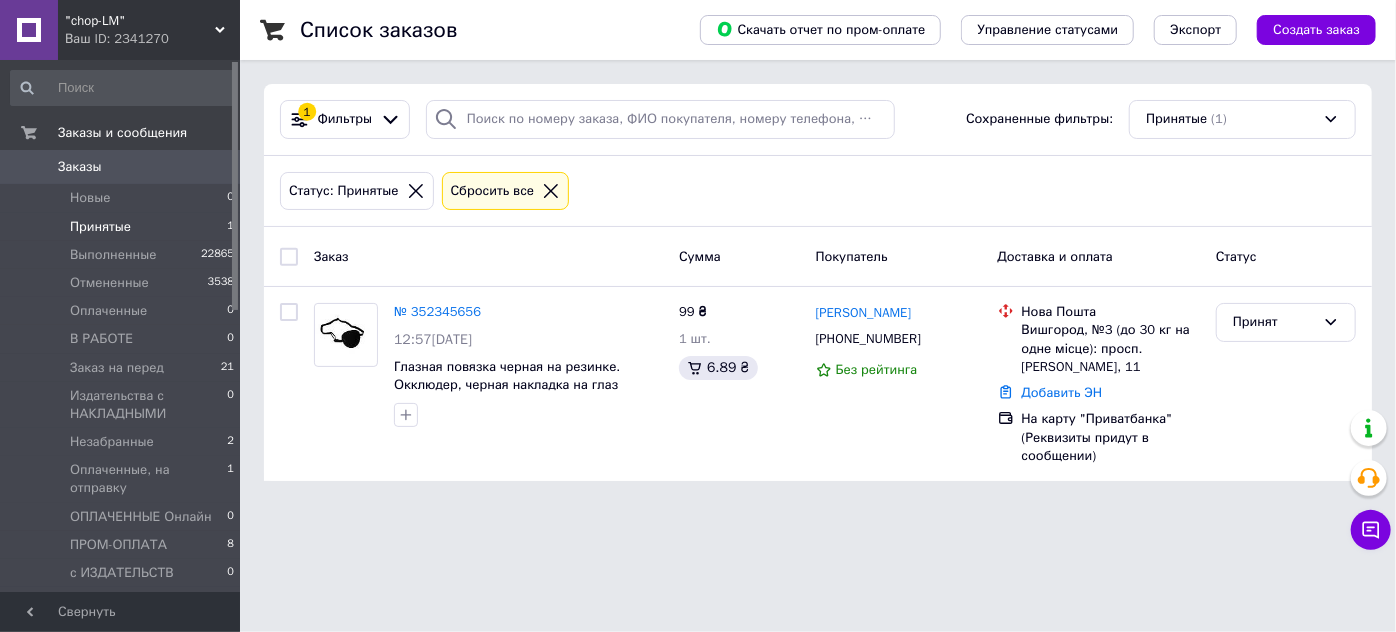 click on "Статус: Принятые Сбросить все" at bounding box center [818, 191] 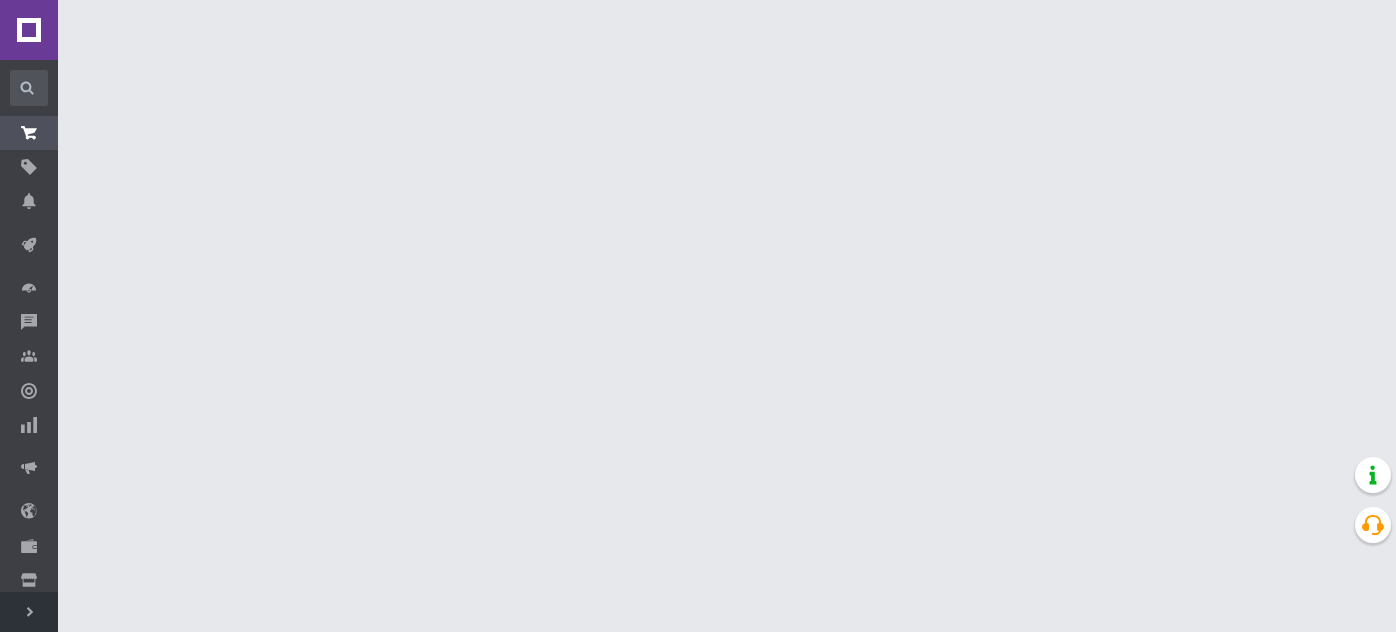 scroll, scrollTop: 0, scrollLeft: 0, axis: both 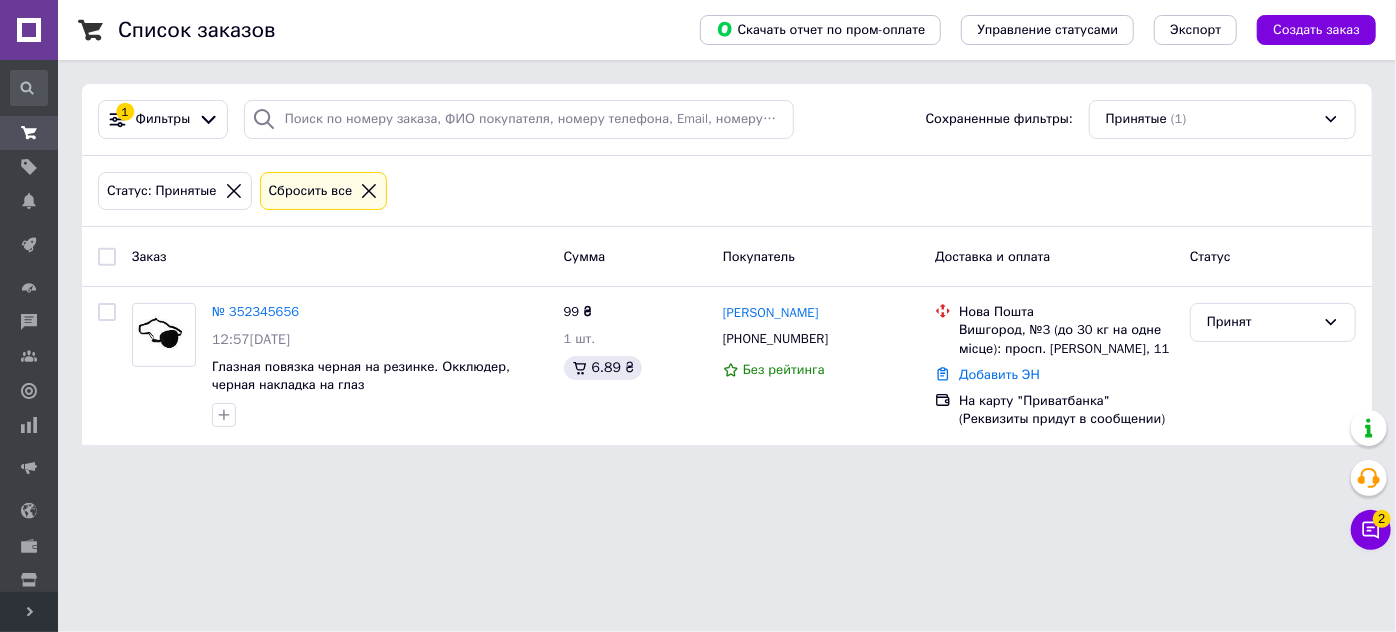 click 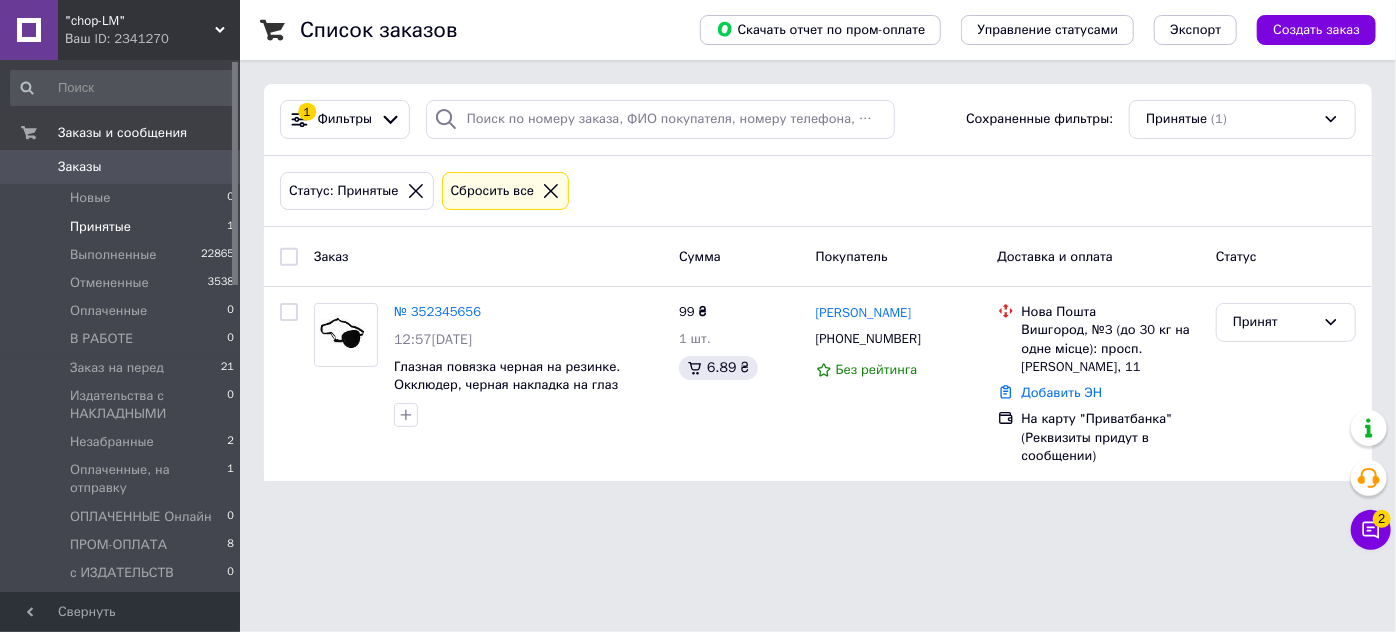 click on "Статус: Принятые Сбросить все" at bounding box center [818, 191] 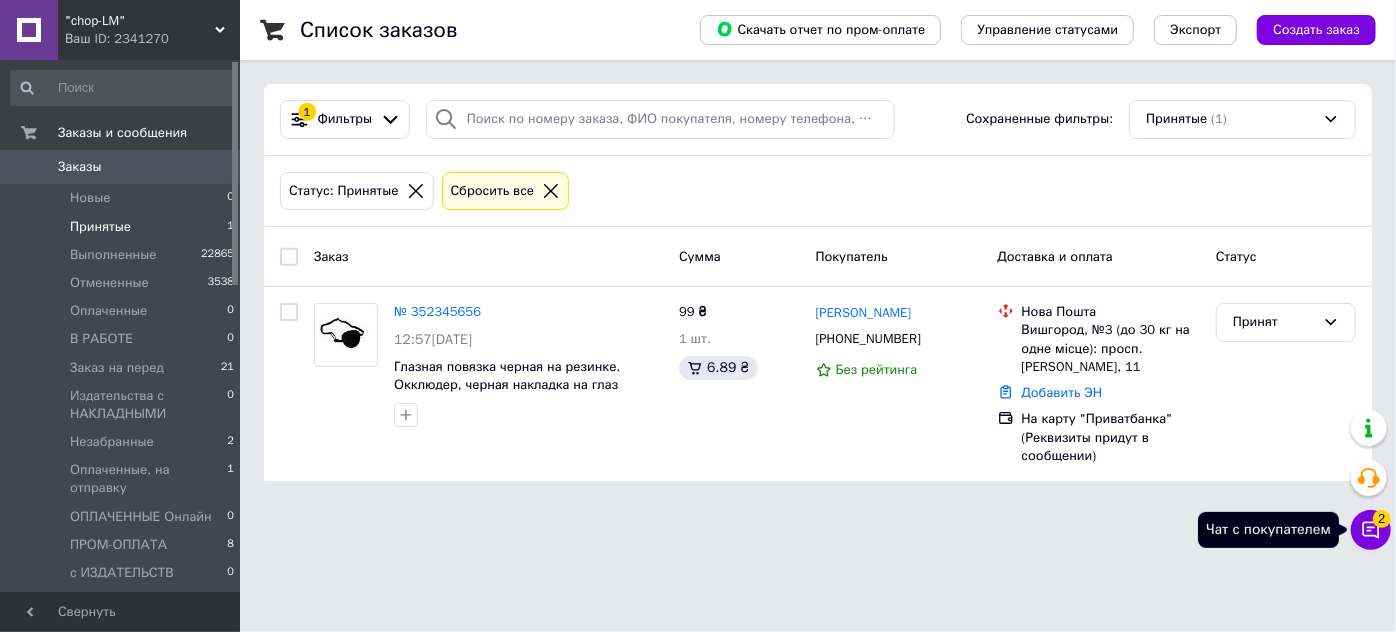 click on "2" at bounding box center [1382, 519] 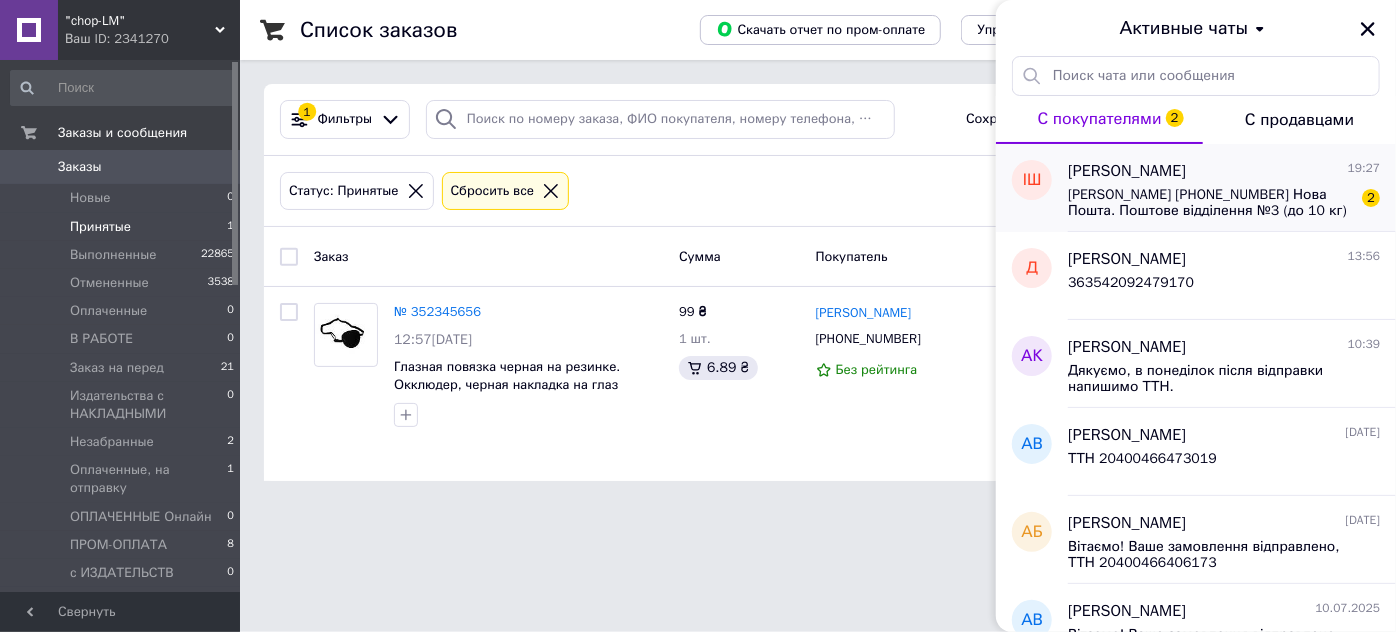 click on "[PERSON_NAME]
[PHONE_NUMBER]
Нова Пошта. Поштове відділення №3 (до 10 кг) с. [GEOGRAPHIC_DATA], [GEOGRAPHIC_DATA]" at bounding box center (1210, 203) 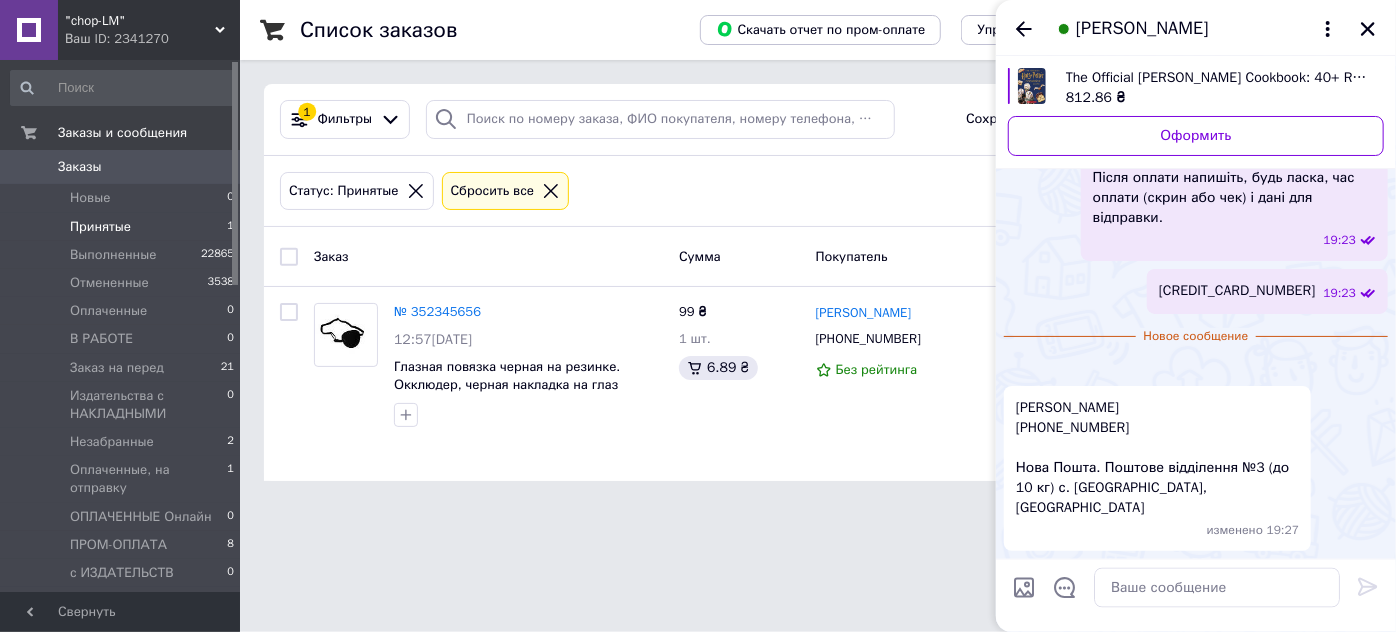 scroll, scrollTop: 1557, scrollLeft: 0, axis: vertical 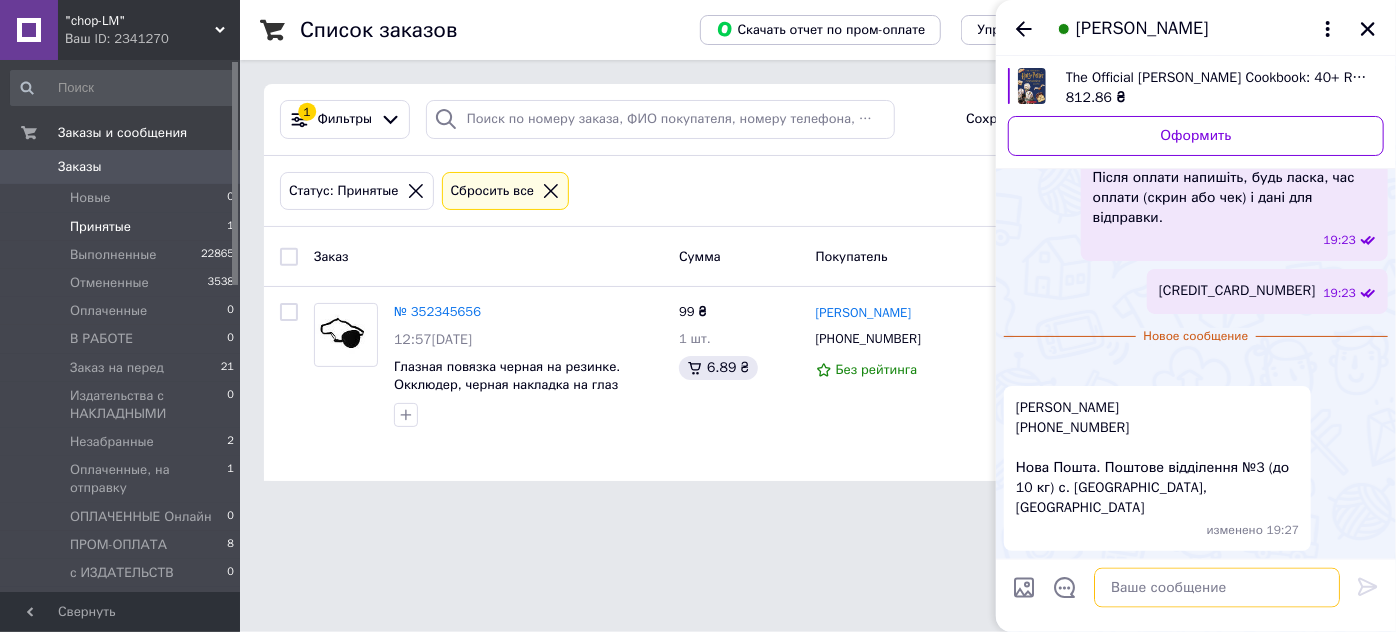 click at bounding box center [1217, 588] 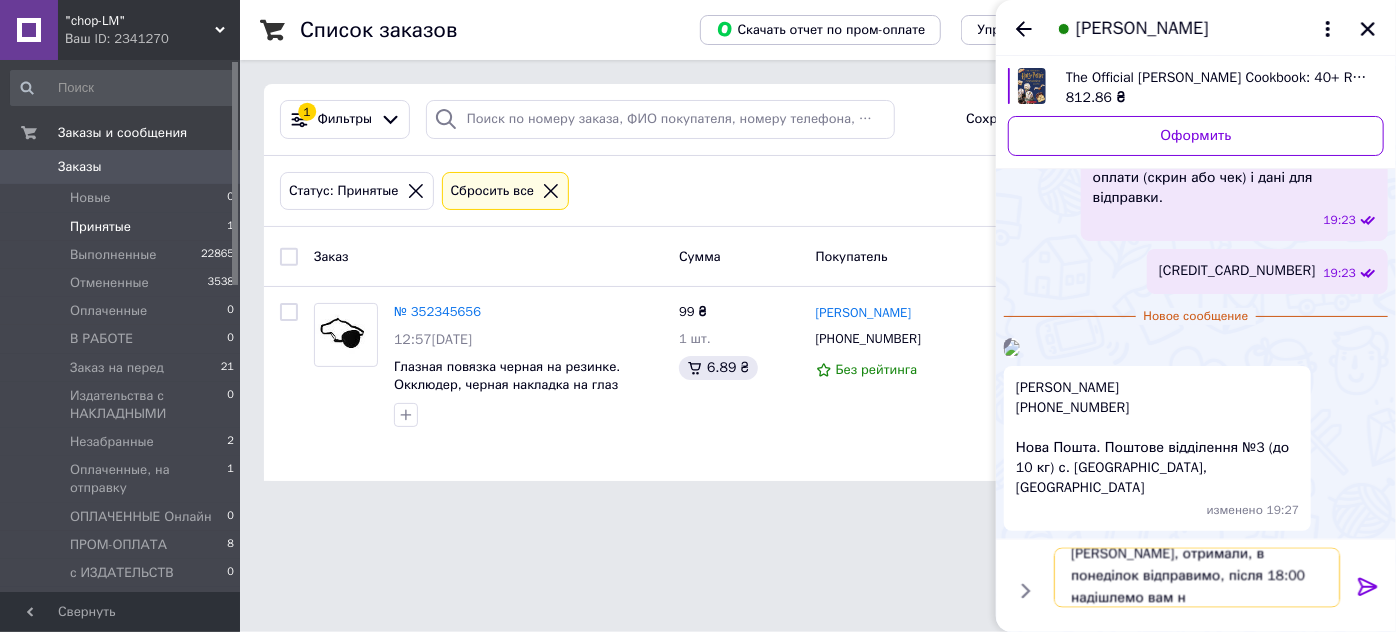 scroll, scrollTop: 1, scrollLeft: 0, axis: vertical 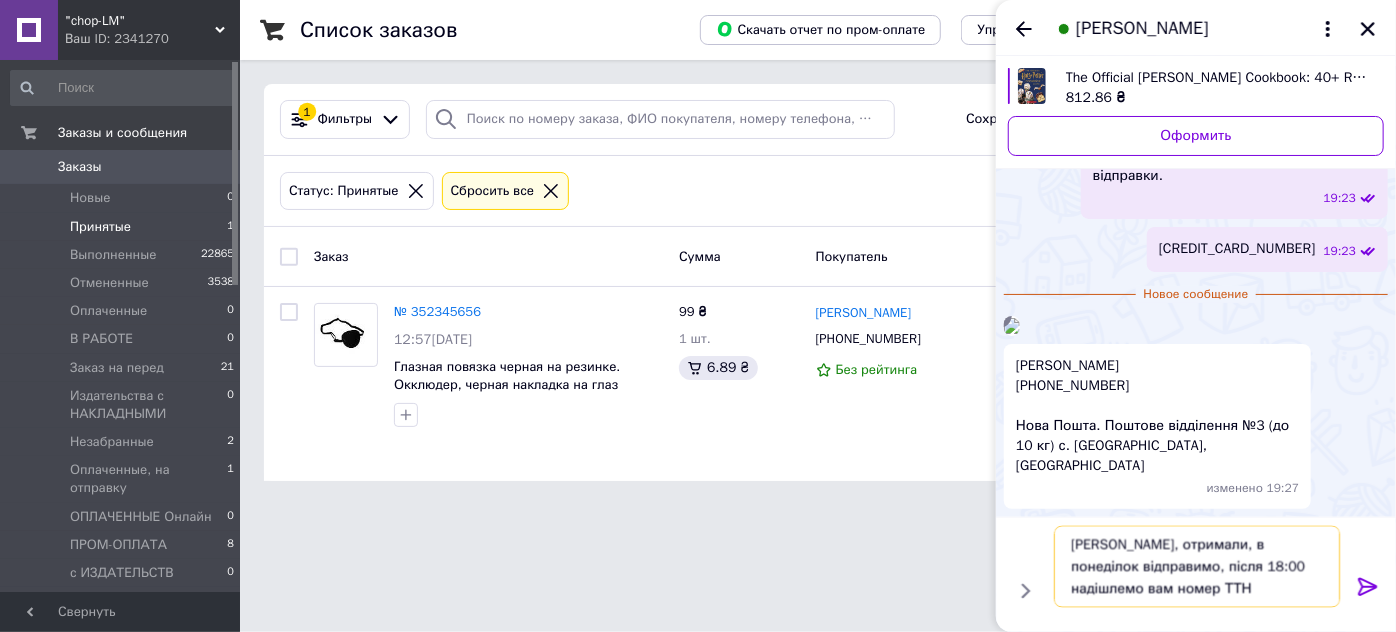 type on "[PERSON_NAME], отримали, в понеділок відправимо, після 18:00 надішлемо вам номер ТТН" 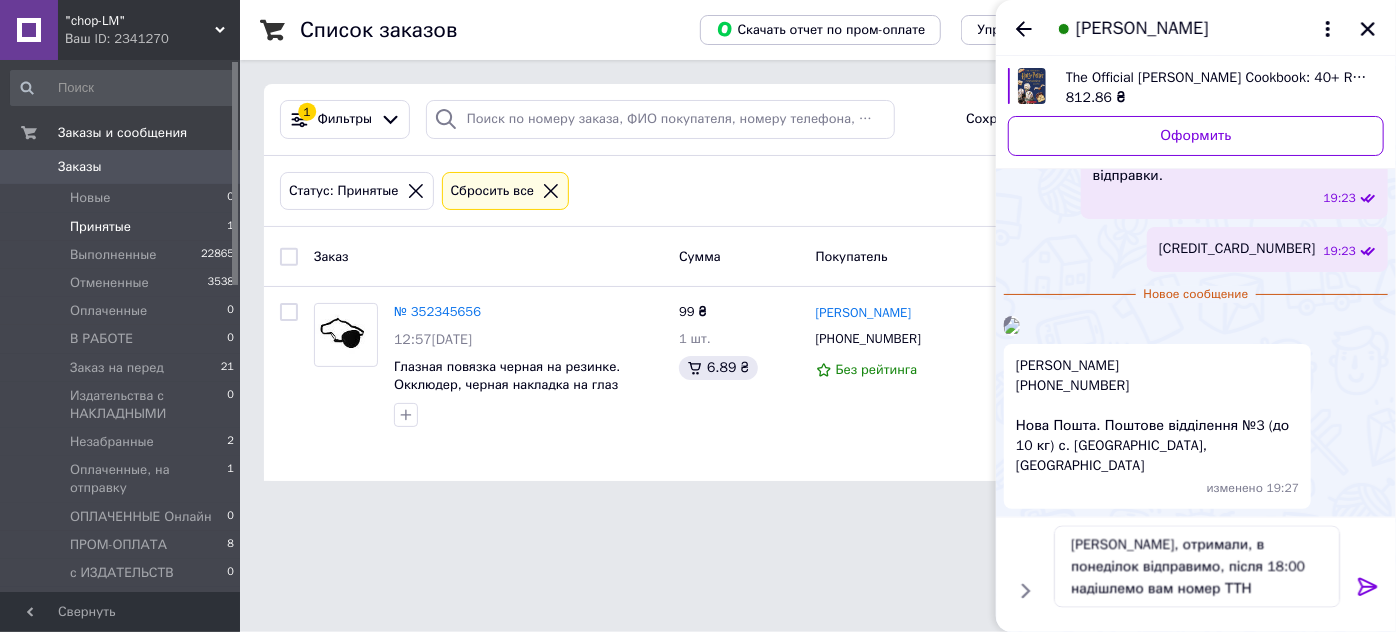 click 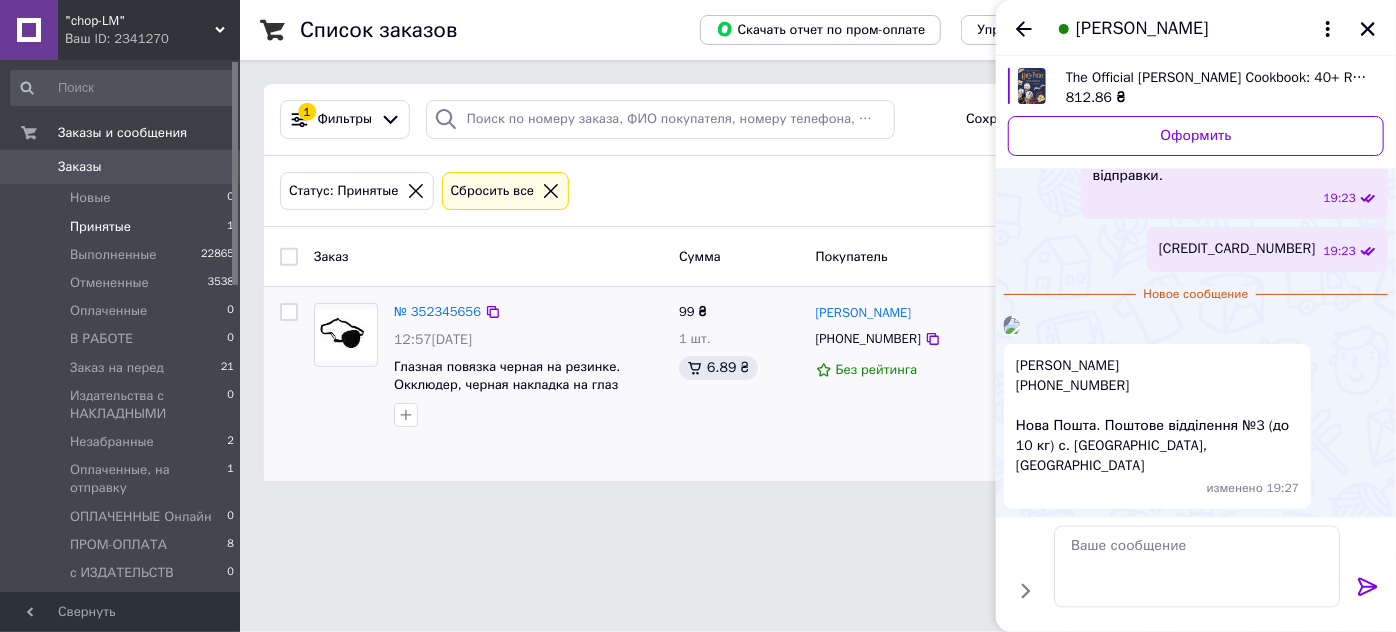 scroll, scrollTop: 0, scrollLeft: 0, axis: both 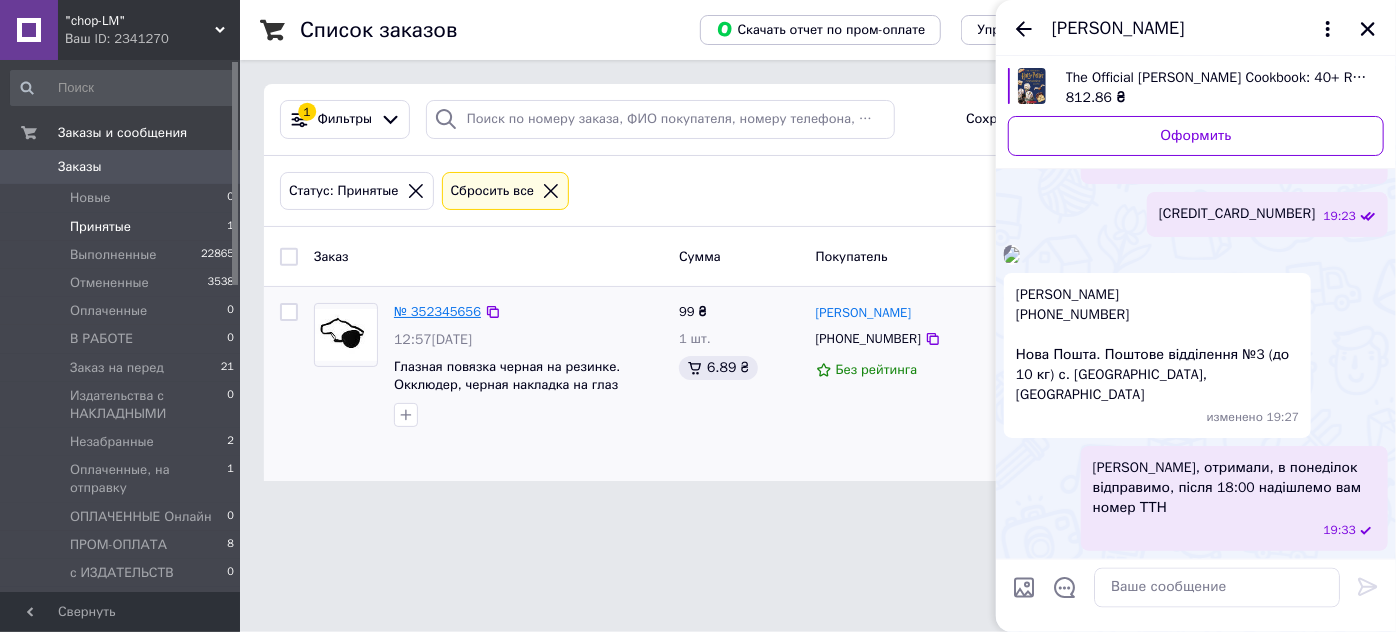 click on "№ 352345656" at bounding box center (437, 311) 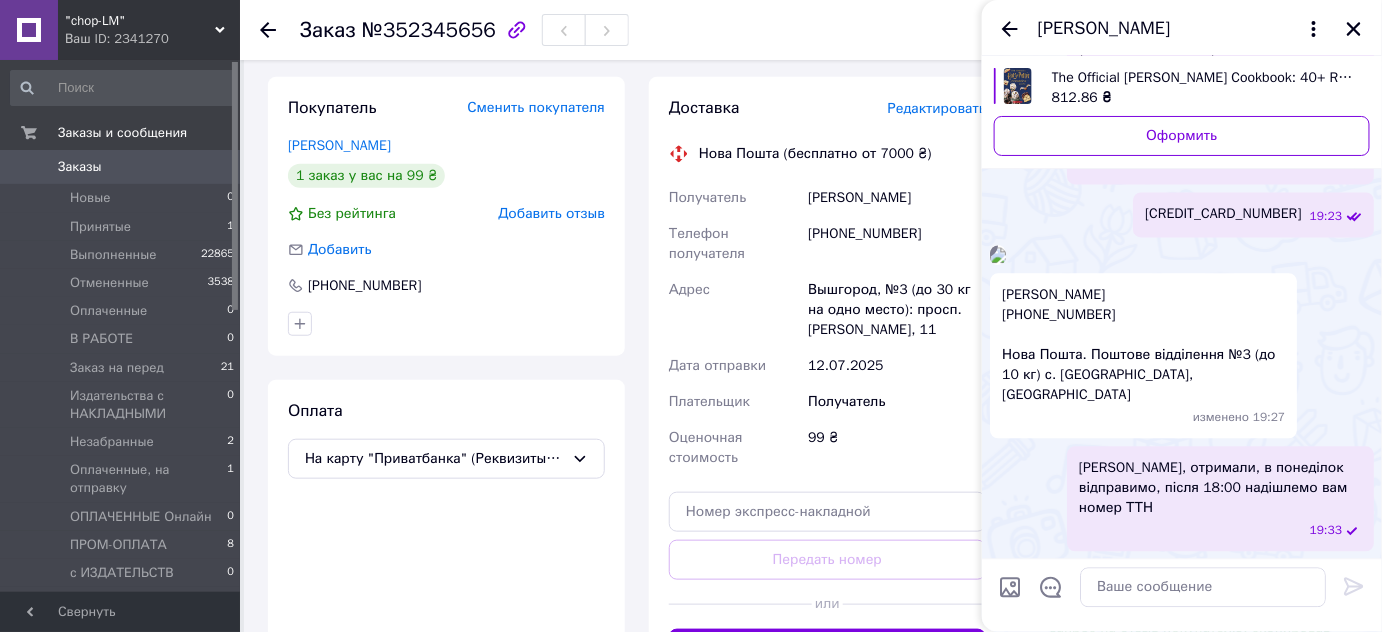 scroll, scrollTop: 363, scrollLeft: 0, axis: vertical 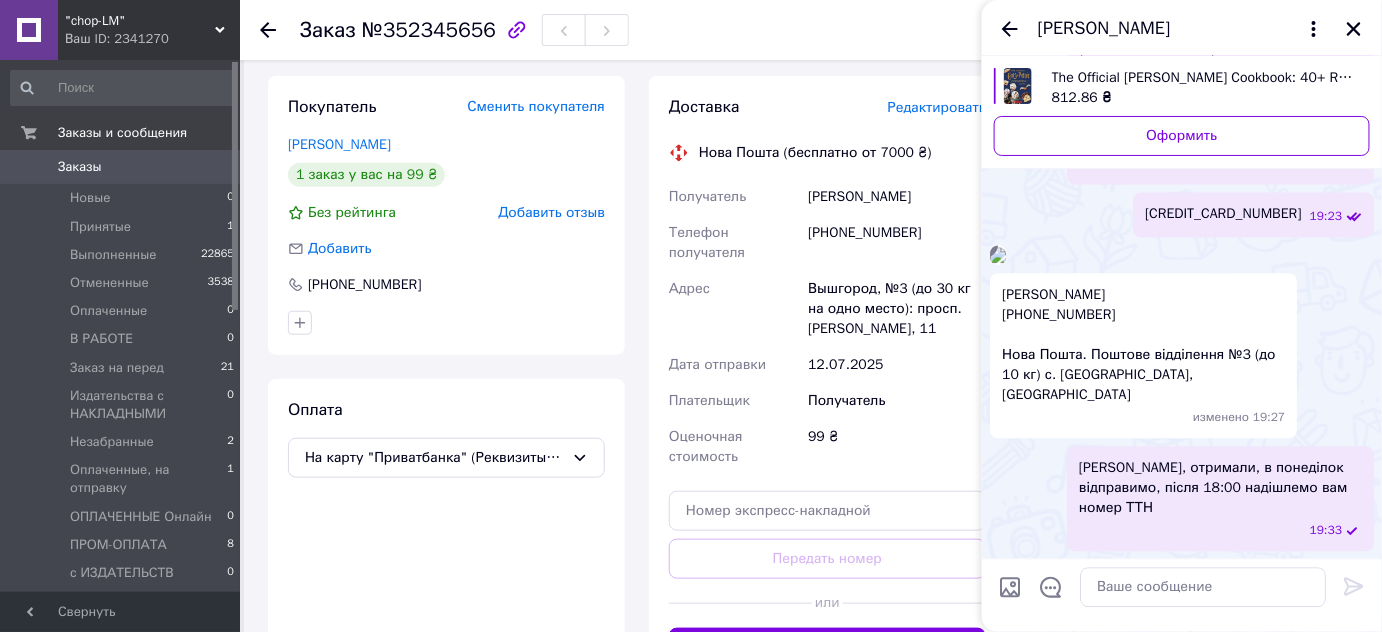 drag, startPoint x: 672, startPoint y: 194, endPoint x: 901, endPoint y: 328, distance: 265.32434 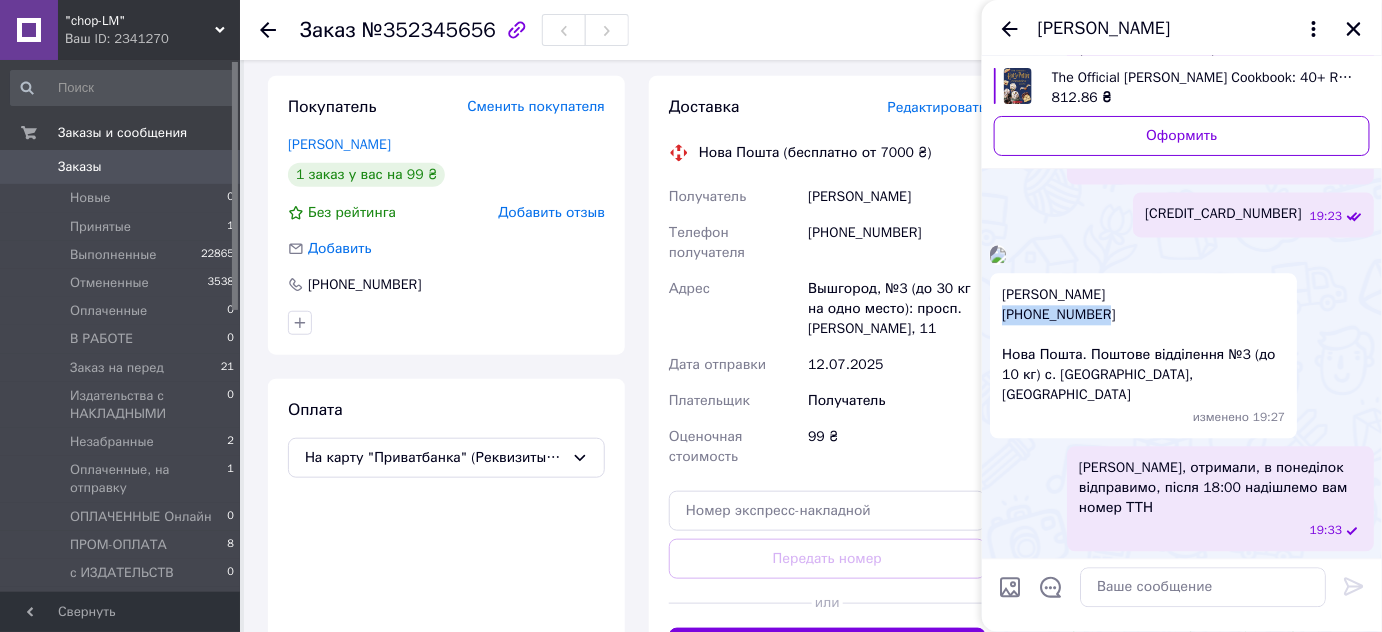 drag, startPoint x: 1107, startPoint y: 334, endPoint x: 999, endPoint y: 333, distance: 108.00463 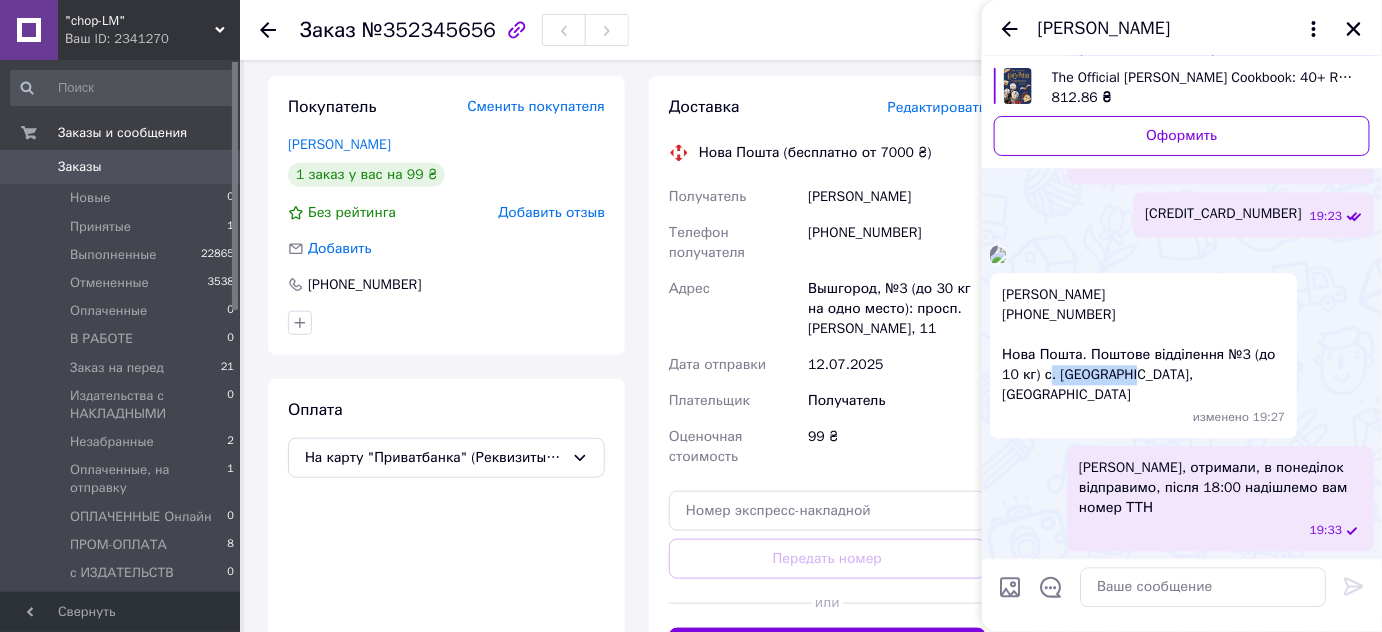 drag, startPoint x: 1045, startPoint y: 396, endPoint x: 1136, endPoint y: 392, distance: 91.08787 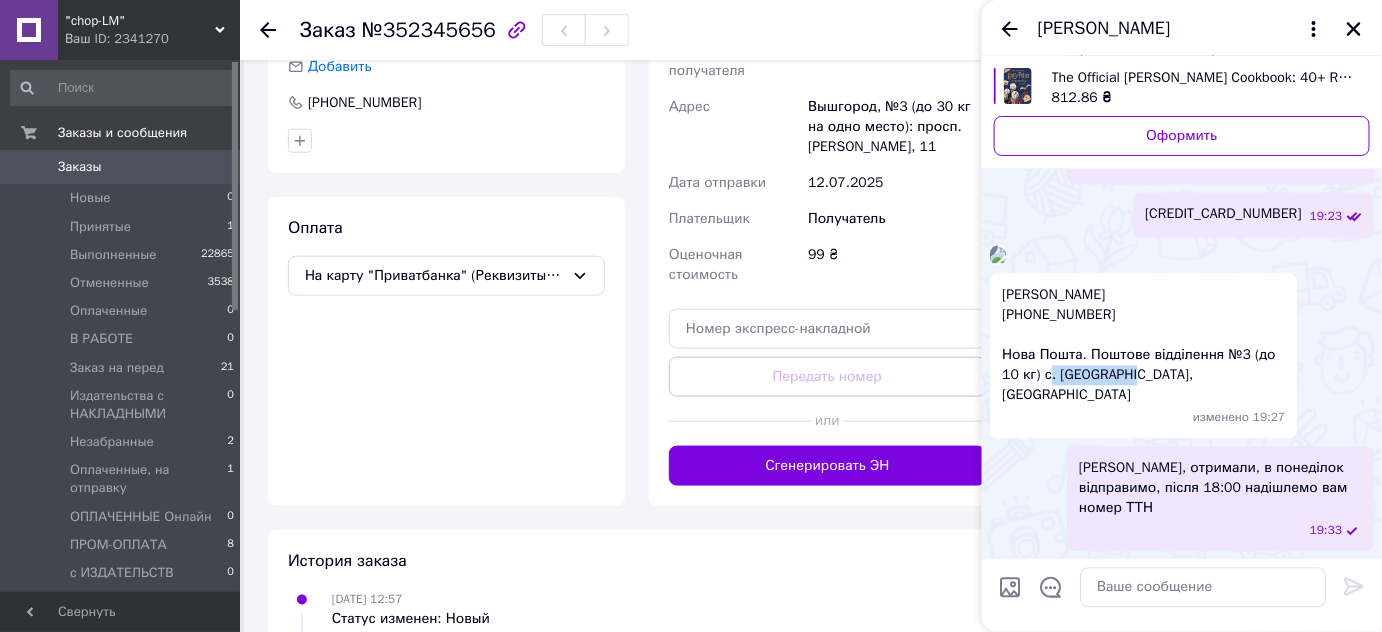 scroll, scrollTop: 363, scrollLeft: 0, axis: vertical 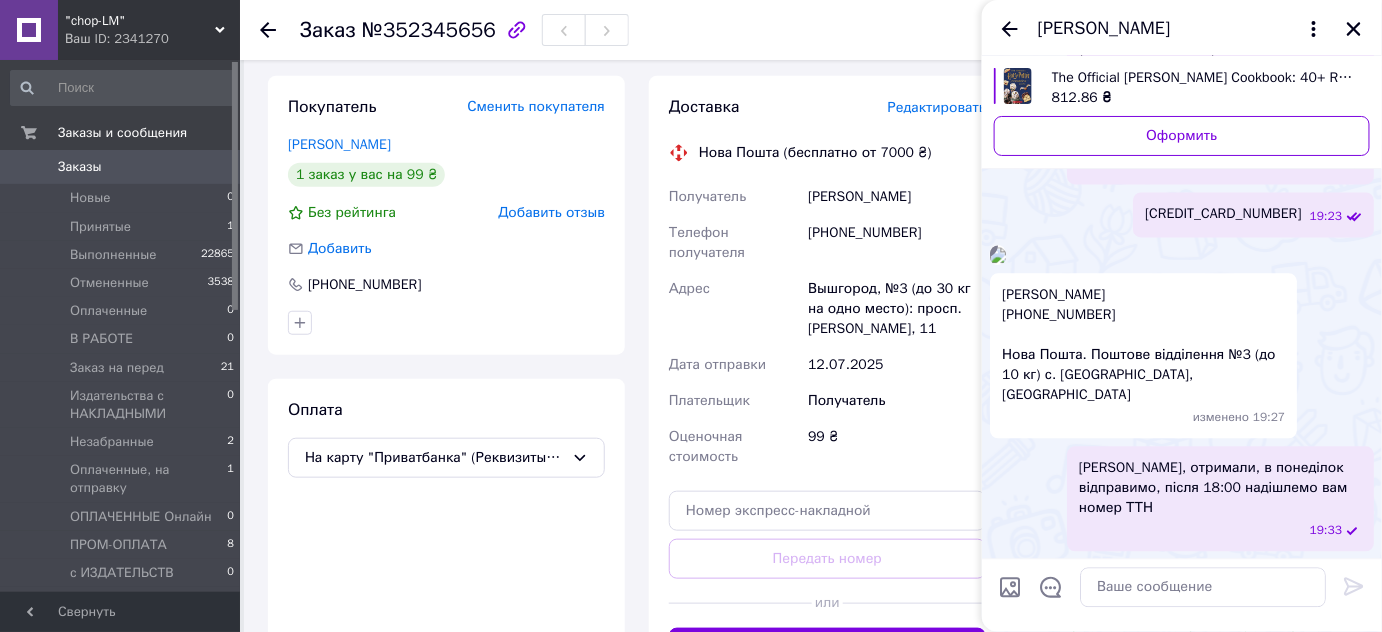 click on "[PERSON_NAME] [PHONE_NUMBER] Нова Пошта. Поштове відділення №3 (до 10 кг) с. [GEOGRAPHIC_DATA], [GEOGRAPHIC_DATA] изменено   19:27" at bounding box center [1182, 355] 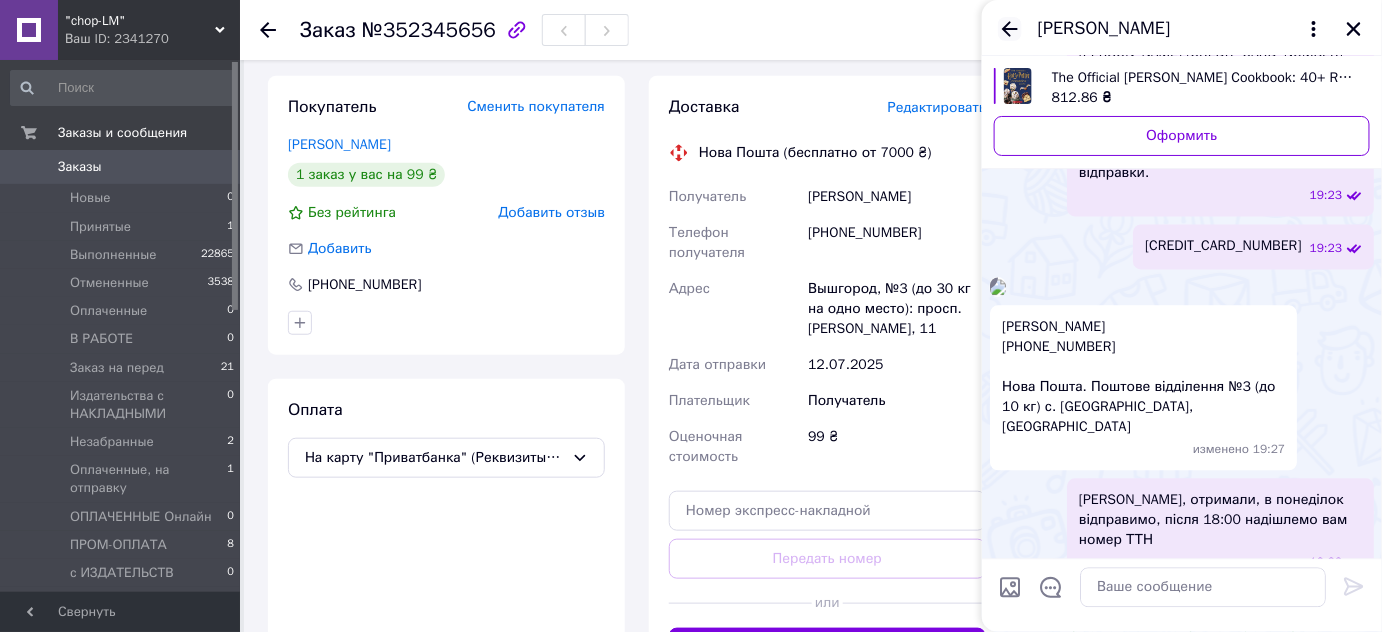 click 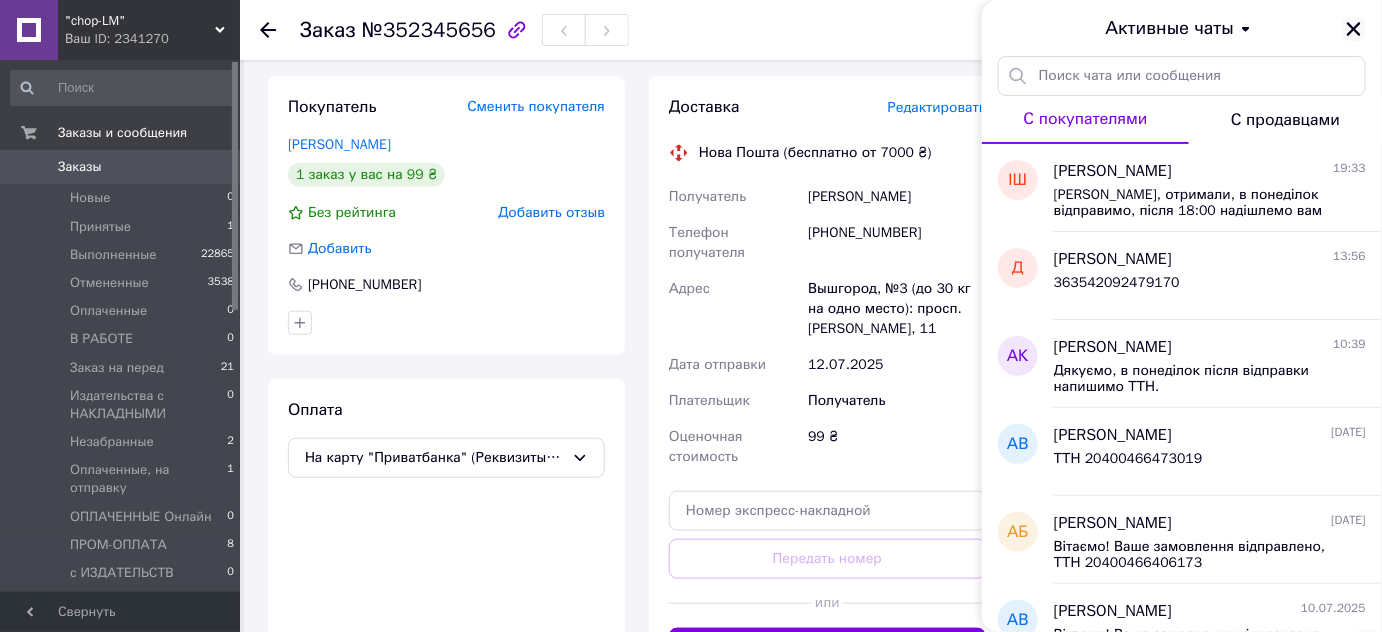 click at bounding box center [1354, 29] 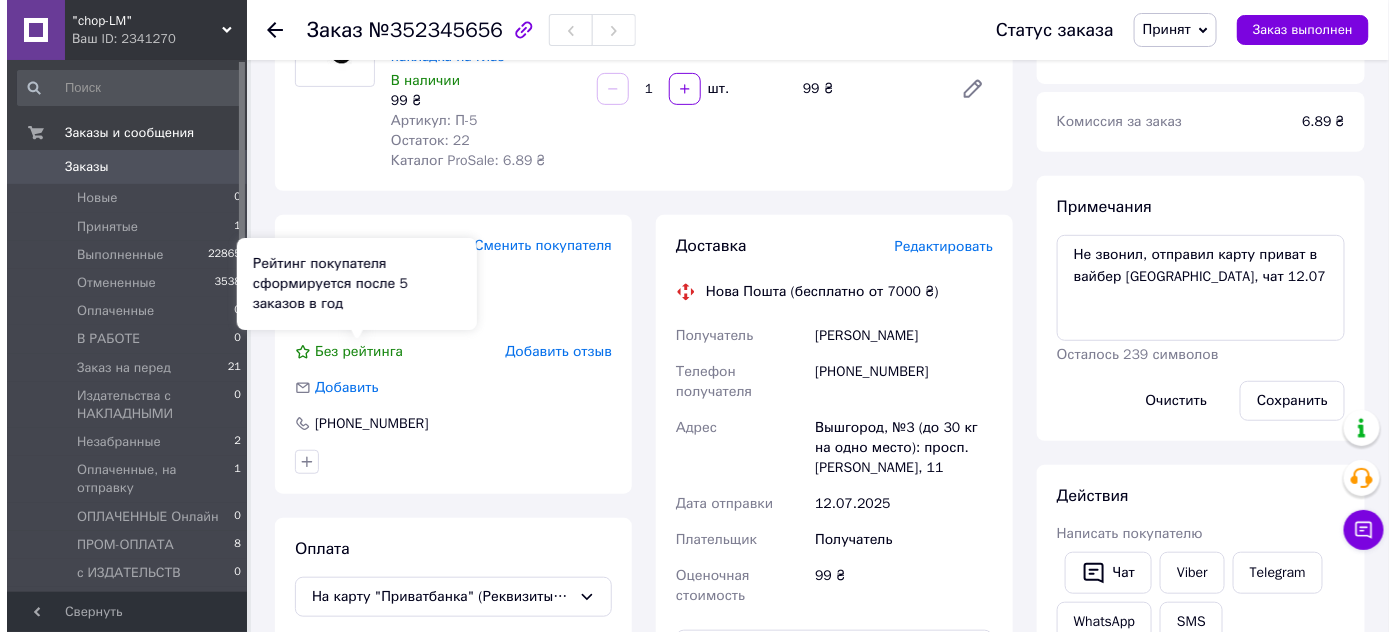 scroll, scrollTop: 0, scrollLeft: 0, axis: both 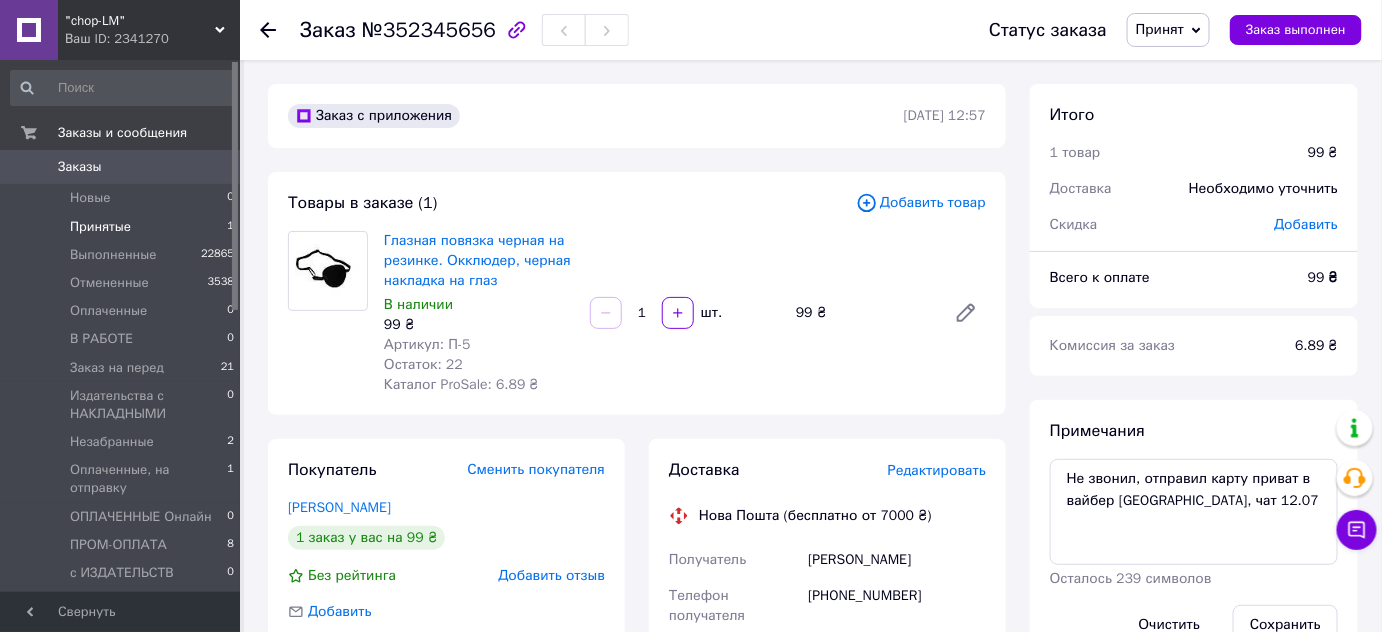 click on "Принятые" at bounding box center (100, 227) 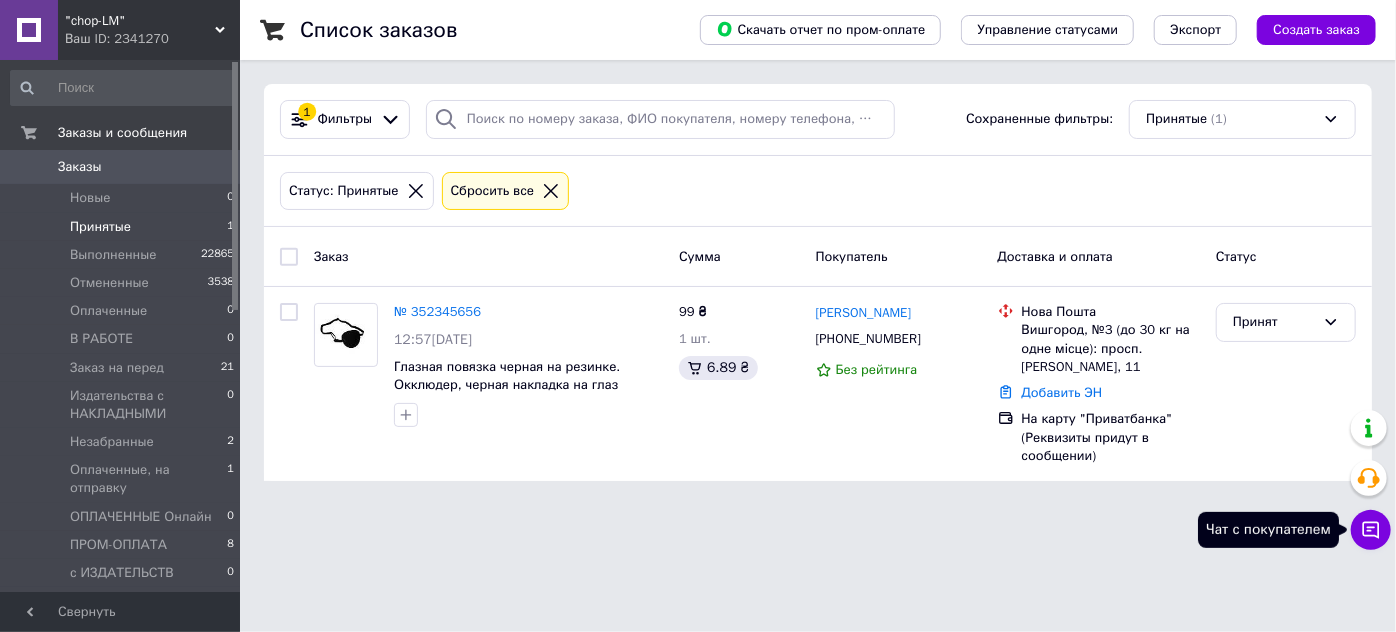 click on "Чат с покупателем" at bounding box center (1371, 530) 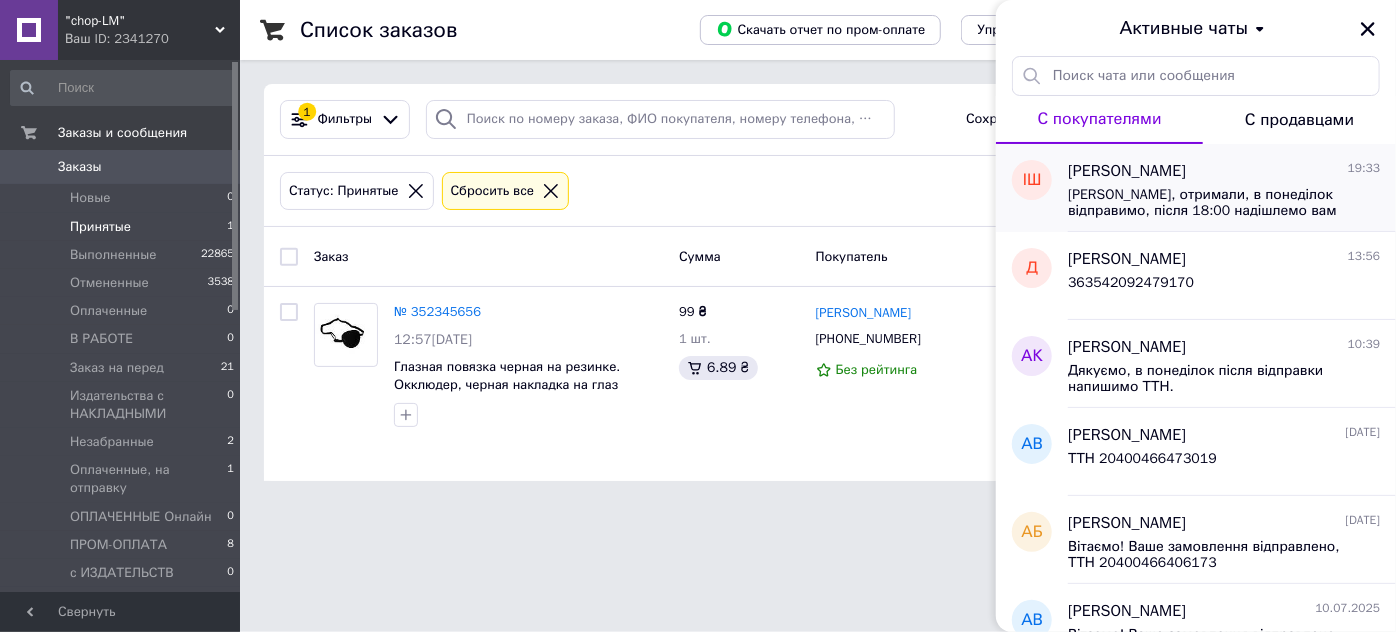 click on "[PERSON_NAME], отримали, в понеділок відправимо, після 18:00 надішлемо вам номер ТТН" at bounding box center (1224, 201) 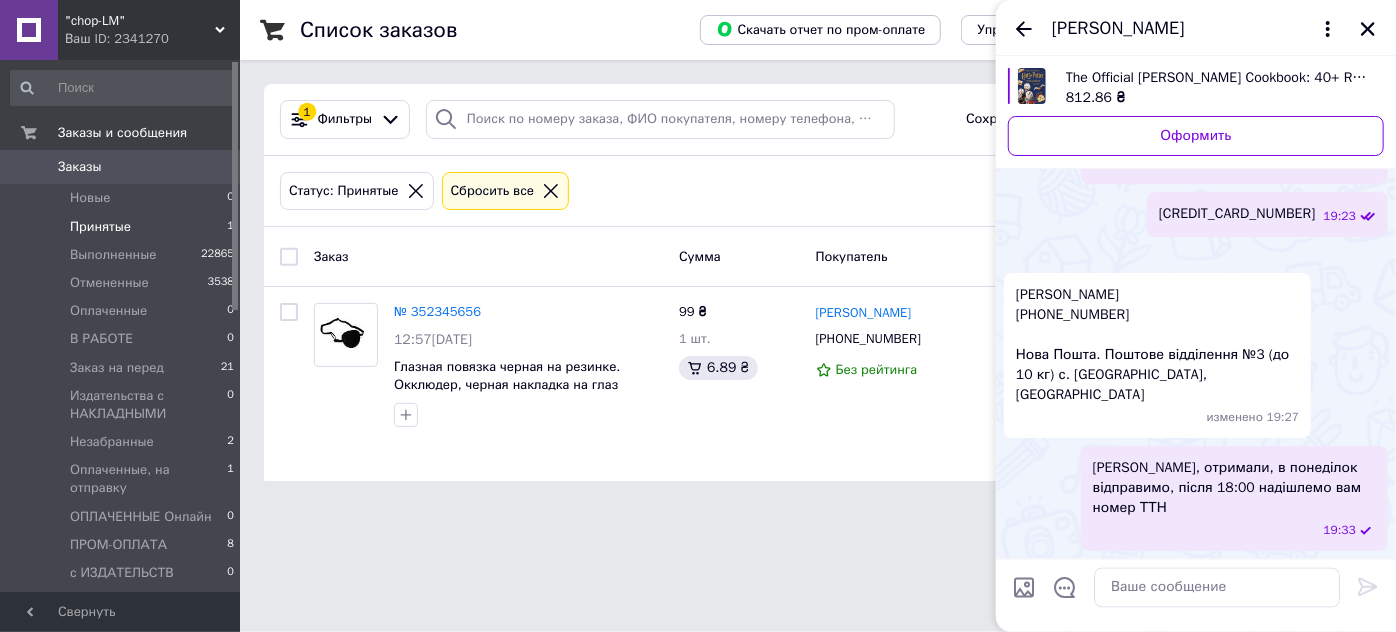 scroll, scrollTop: 1453, scrollLeft: 0, axis: vertical 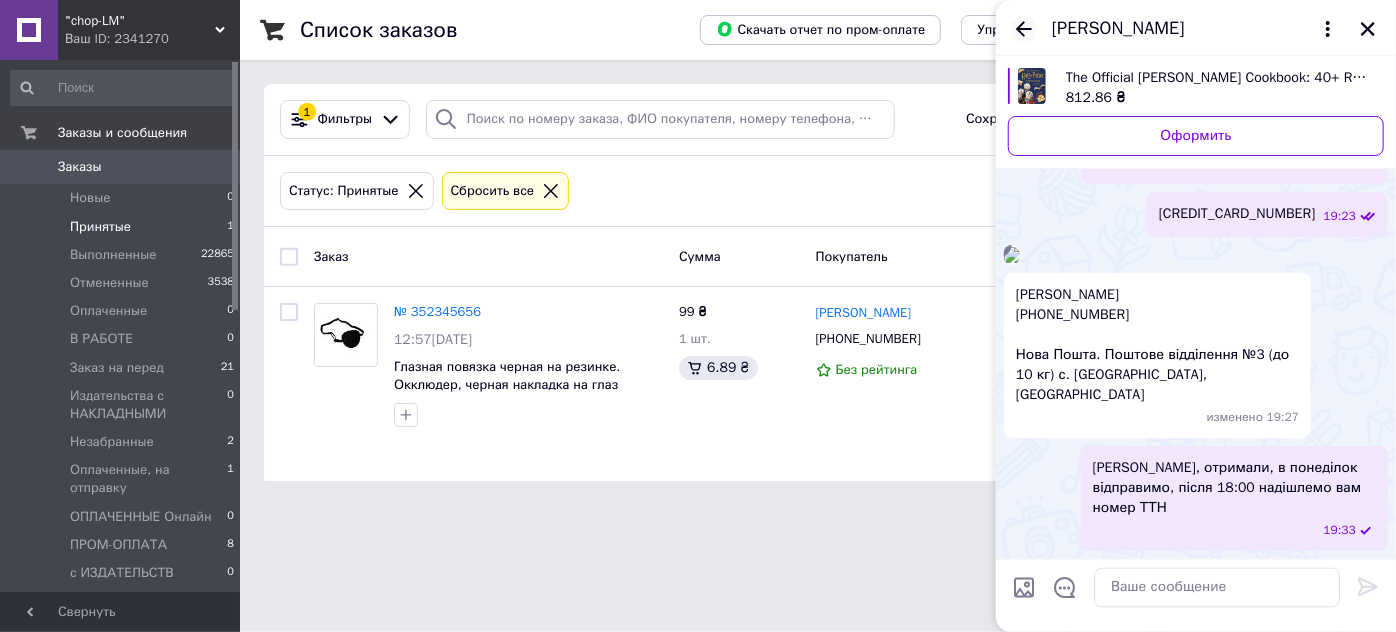click 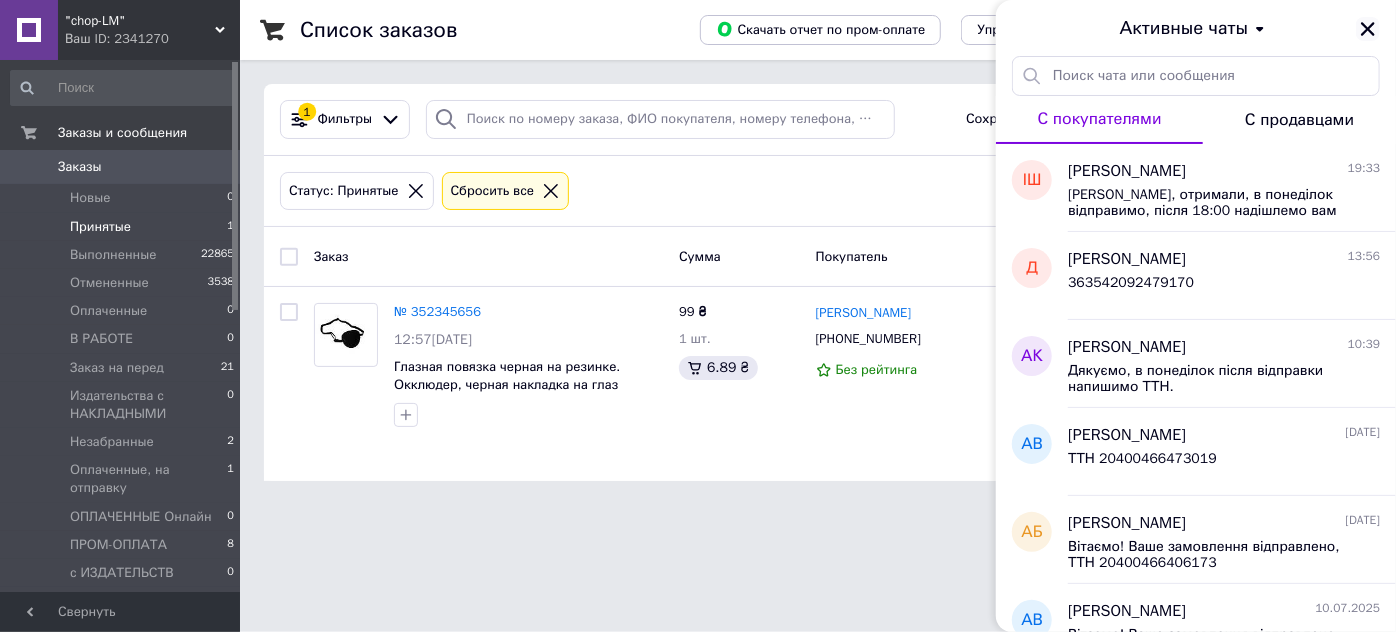 click 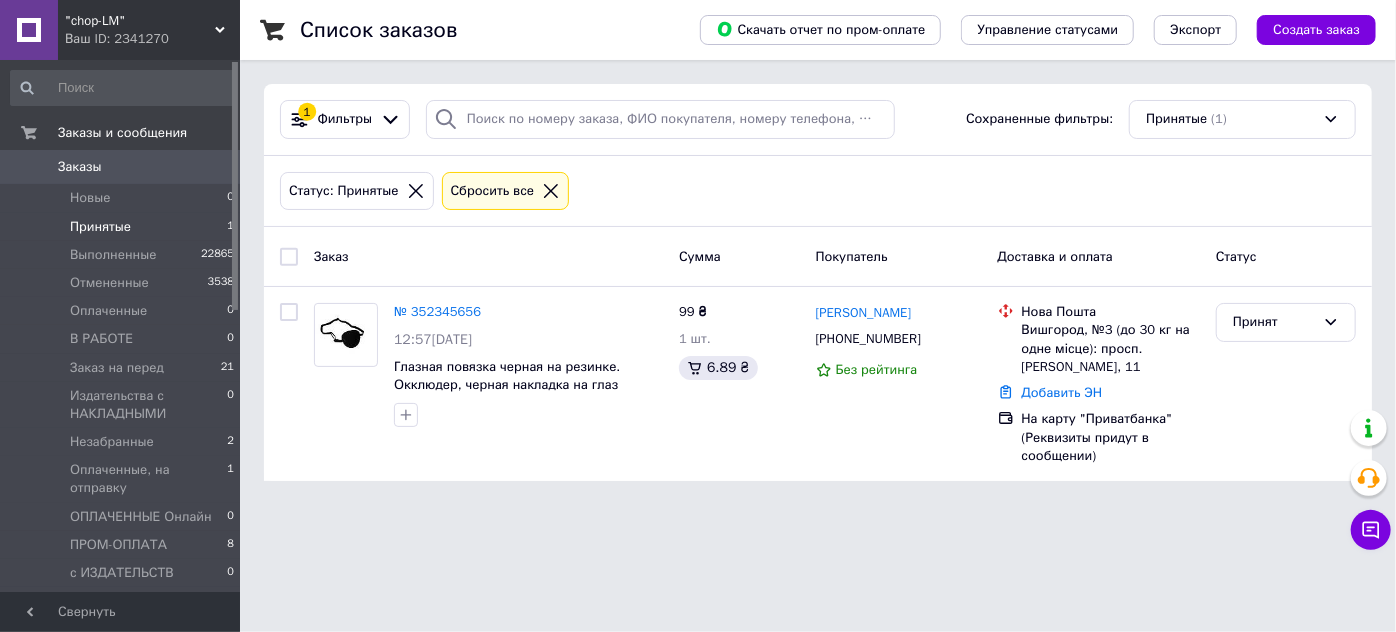 click on "Статус: Принятые Сбросить все" at bounding box center (818, 191) 